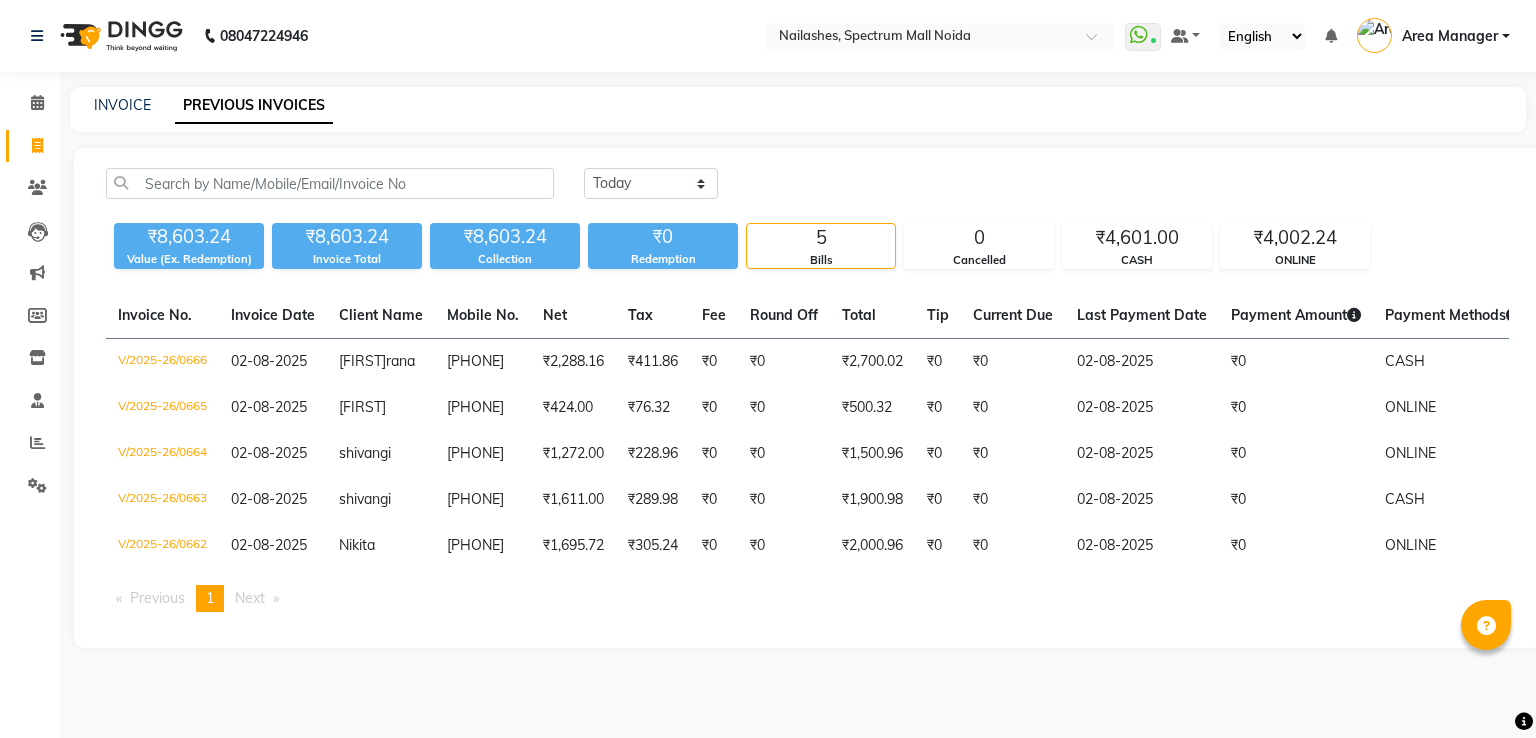 scroll, scrollTop: 0, scrollLeft: 0, axis: both 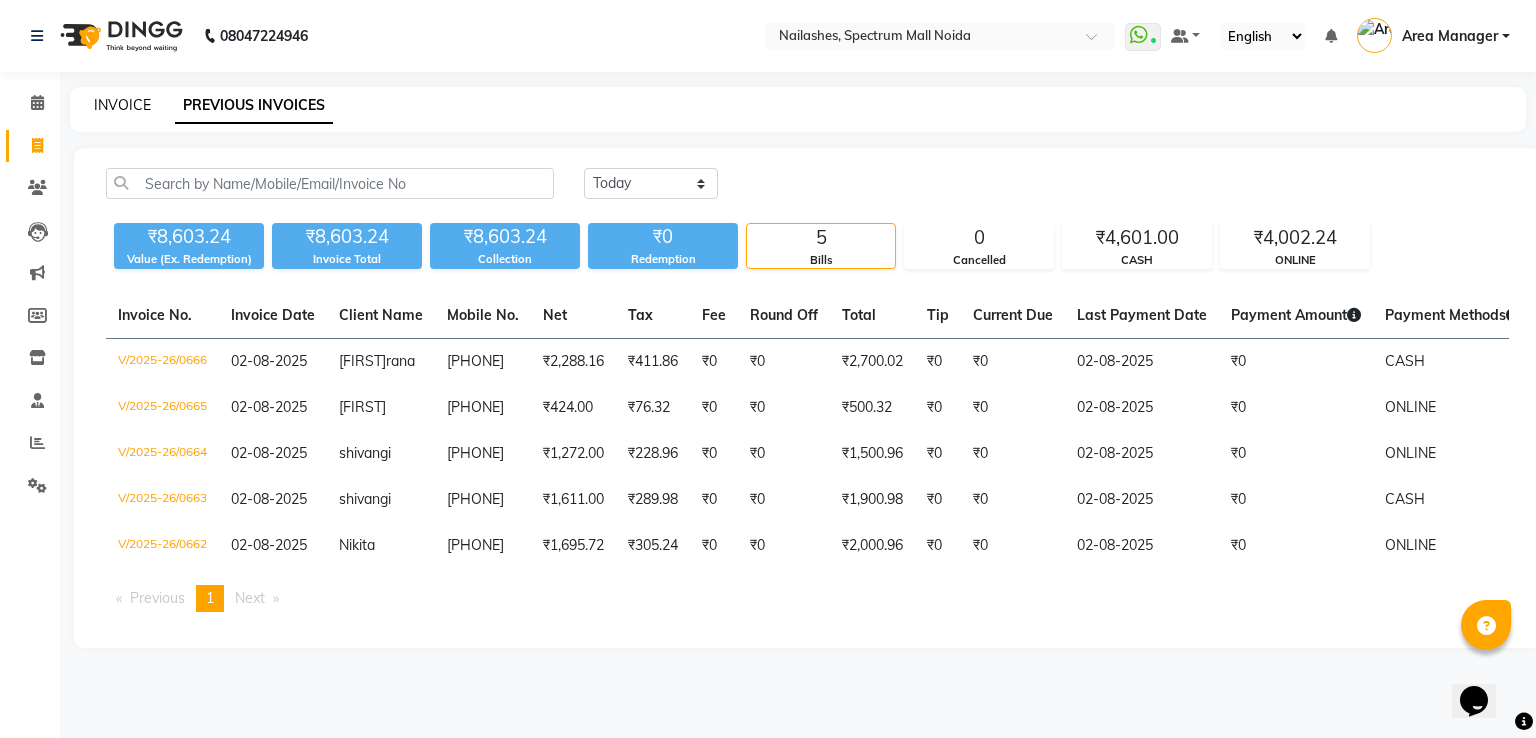 click on "INVOICE" 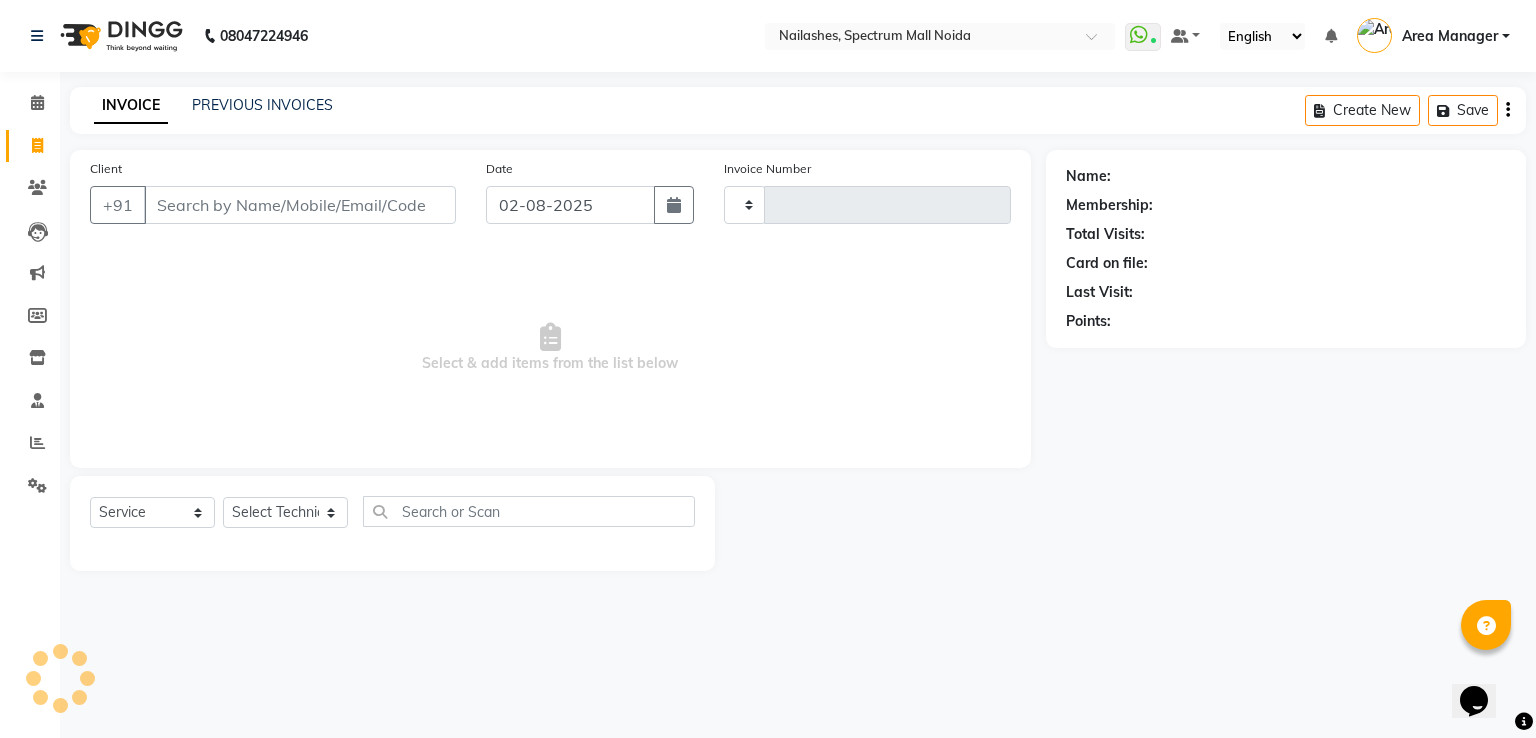 type on "0667" 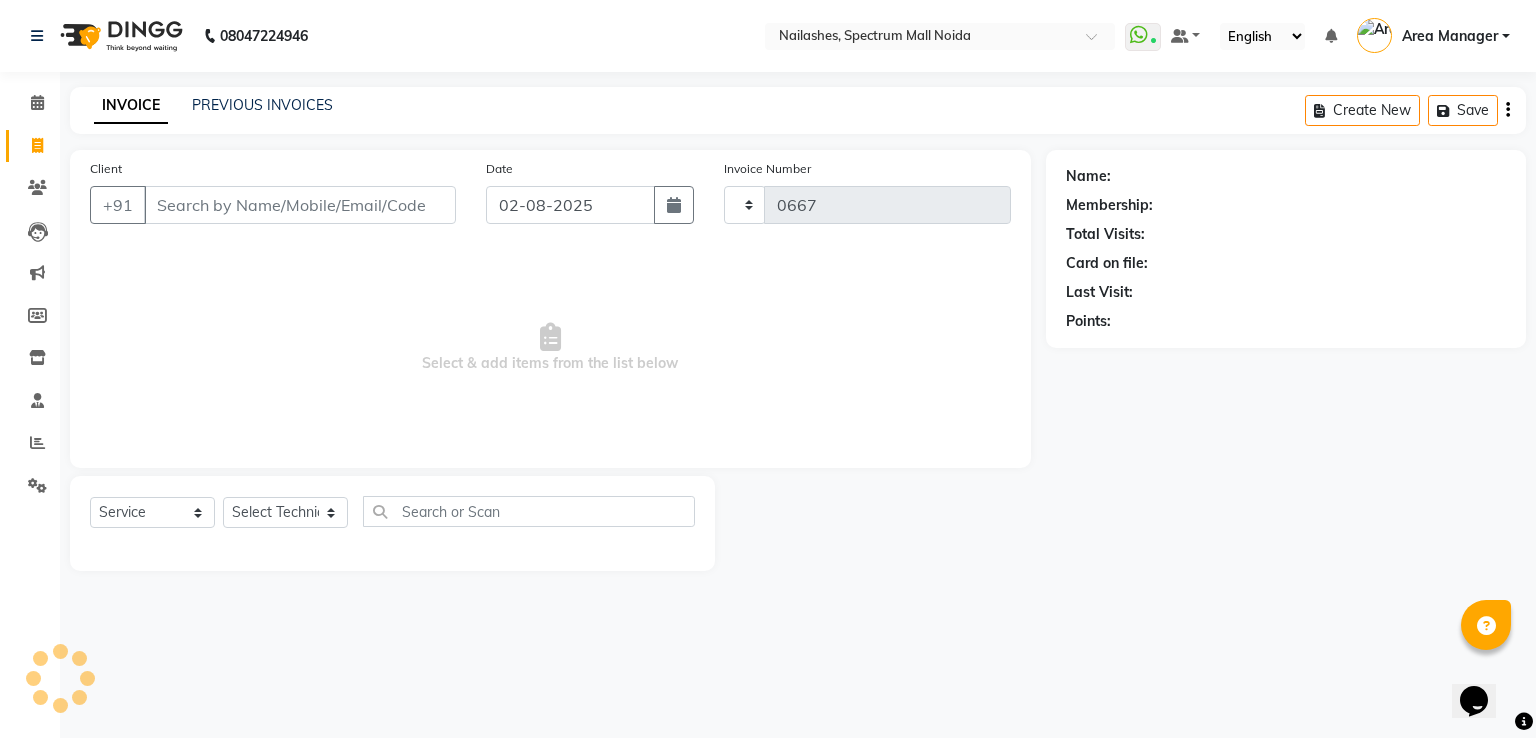 select on "6068" 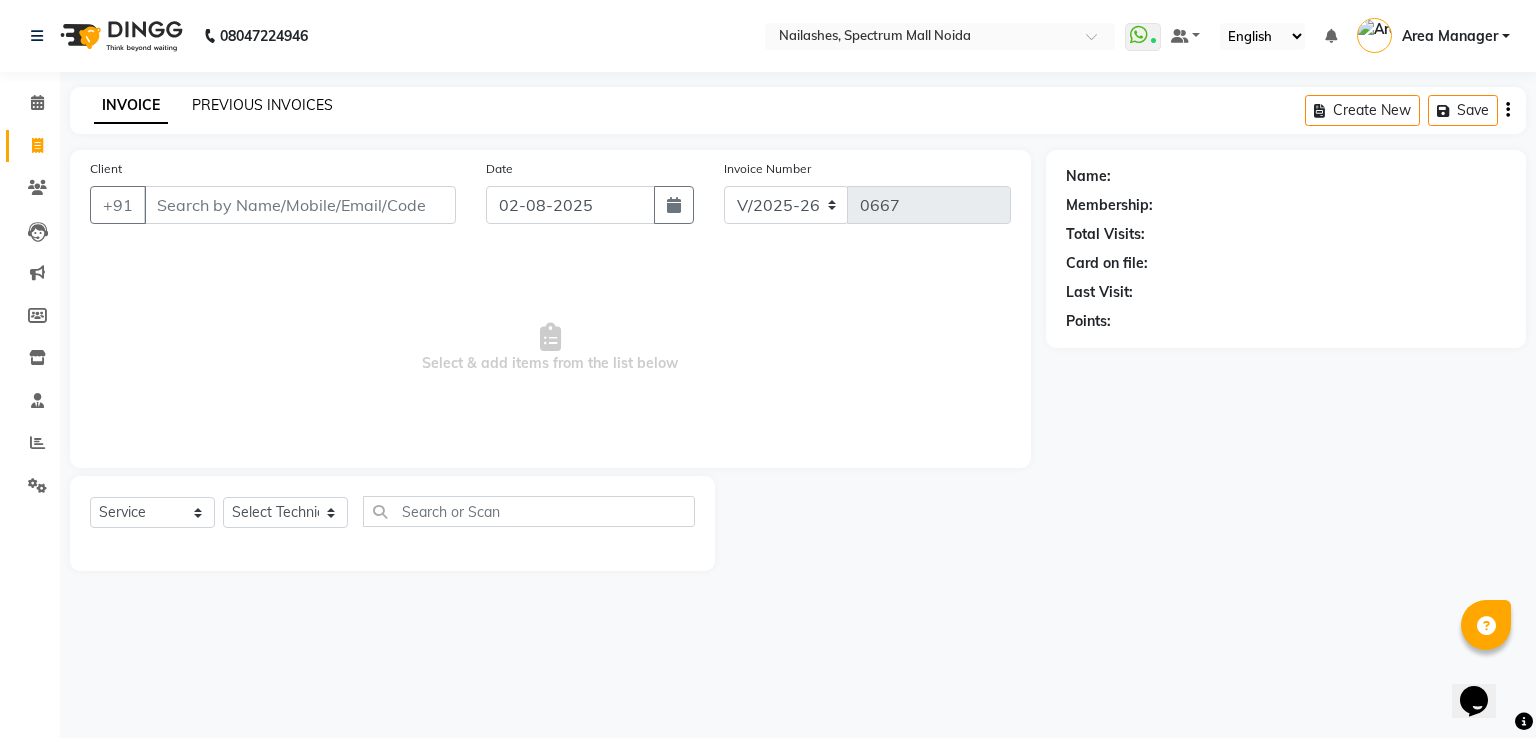 click on "PREVIOUS INVOICES" 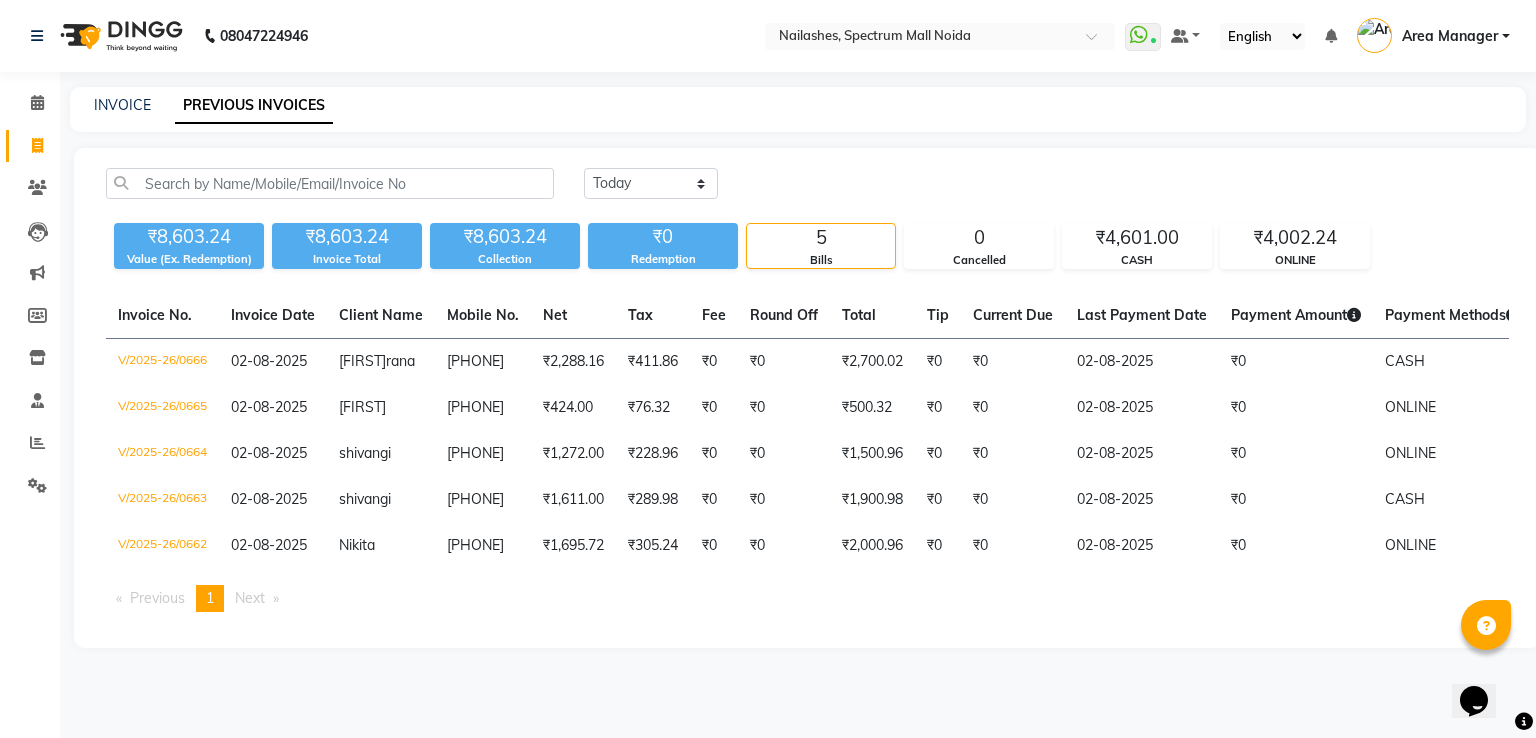 click on "Invoice" 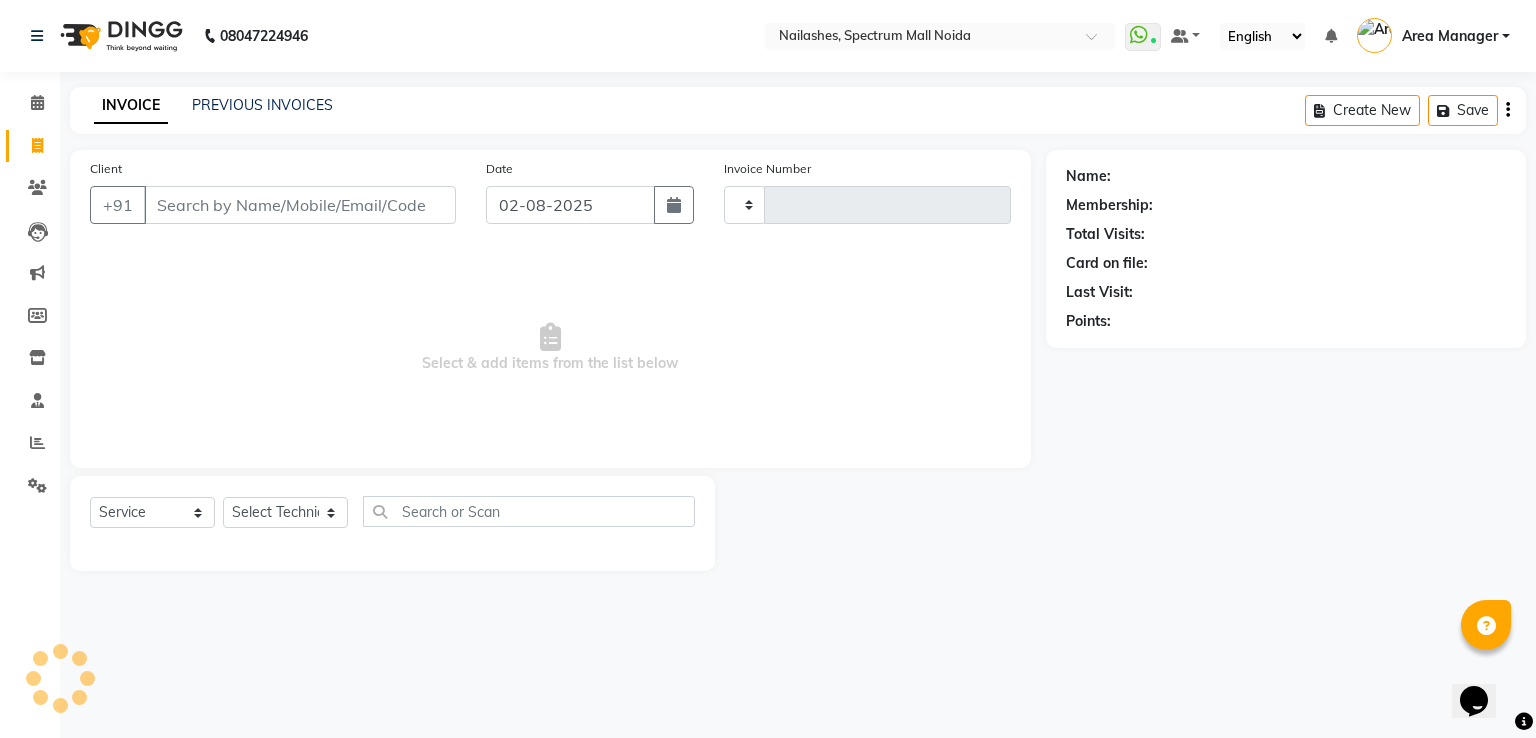 type on "0667" 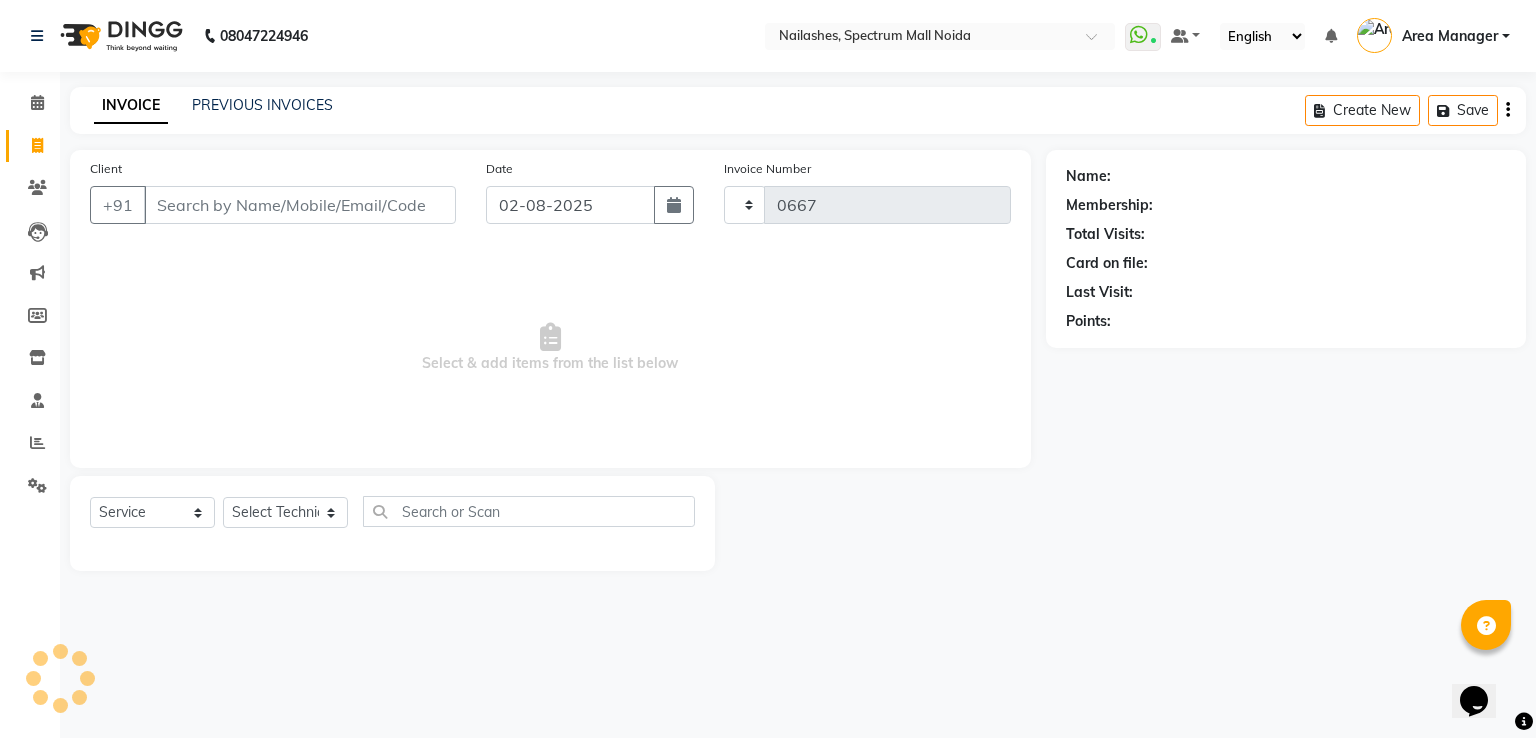select on "6068" 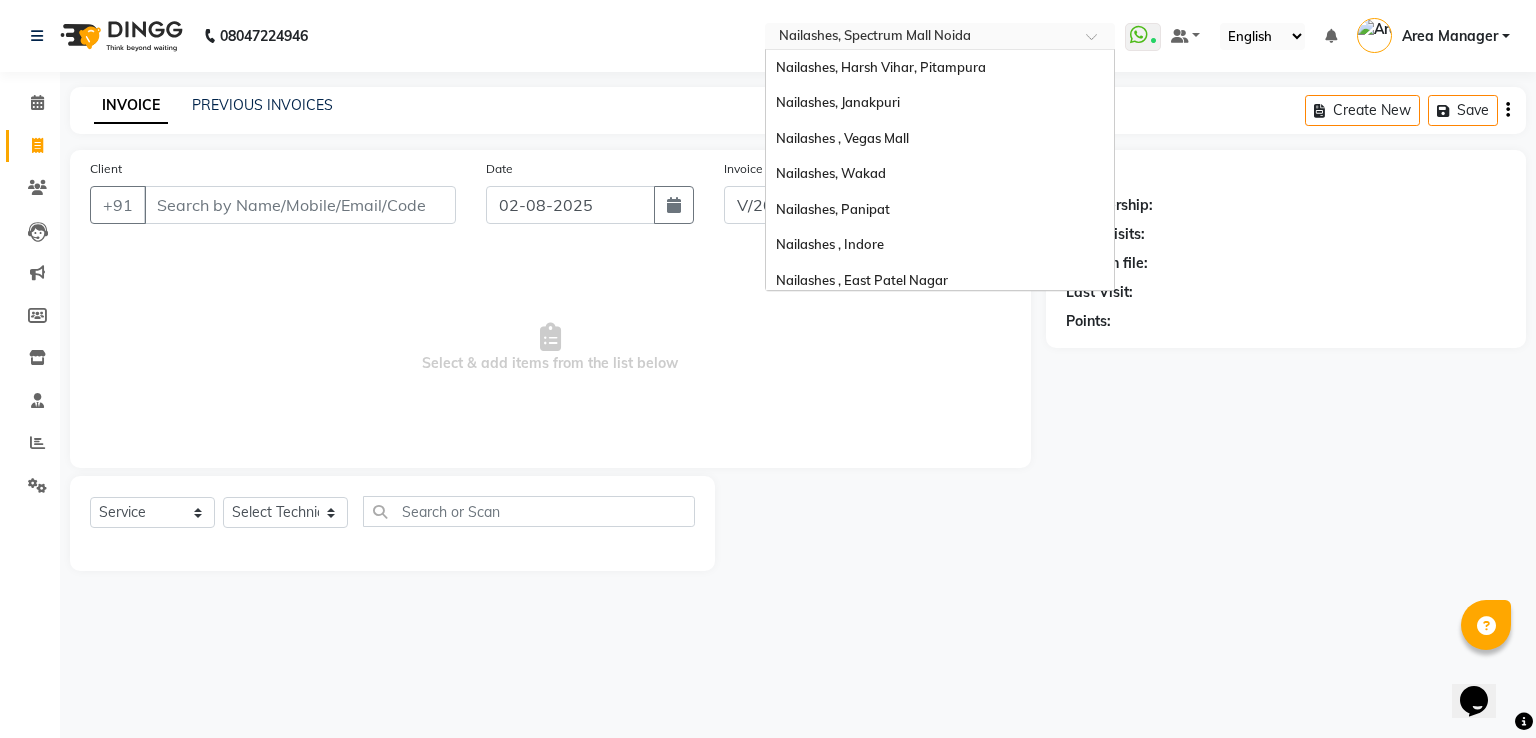 click at bounding box center (920, 38) 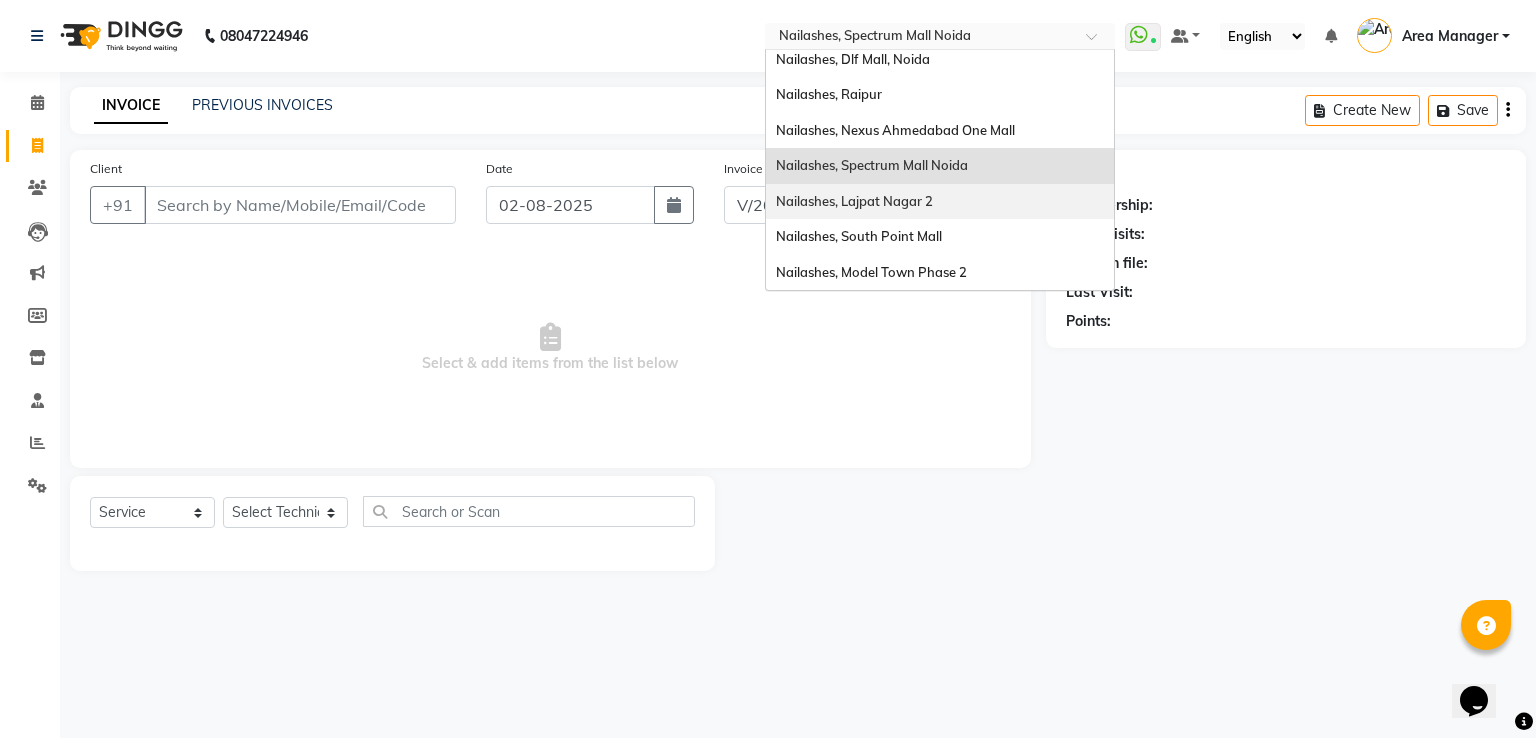 click on "Nailashes, Lajpat Nagar 2" at bounding box center [940, 202] 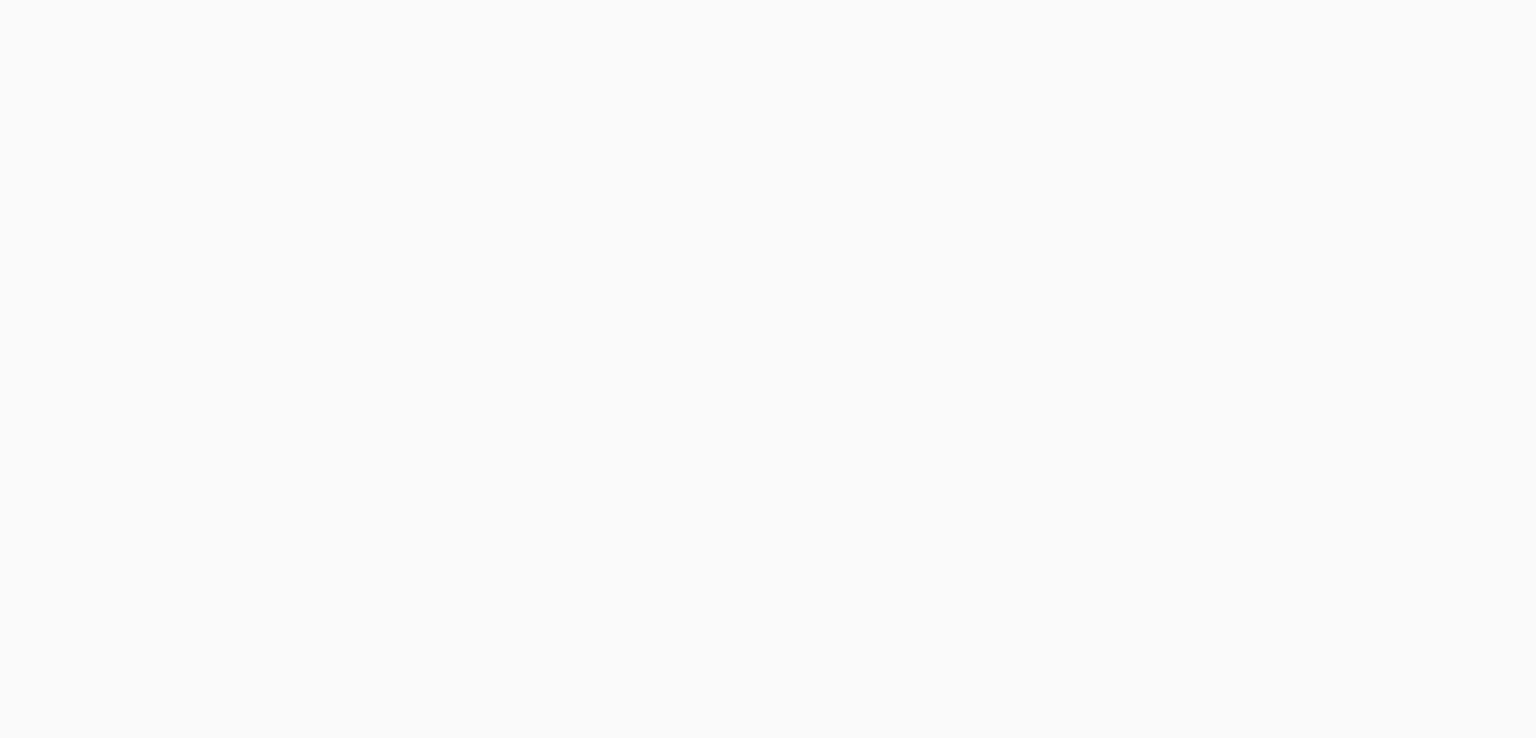 scroll, scrollTop: 0, scrollLeft: 0, axis: both 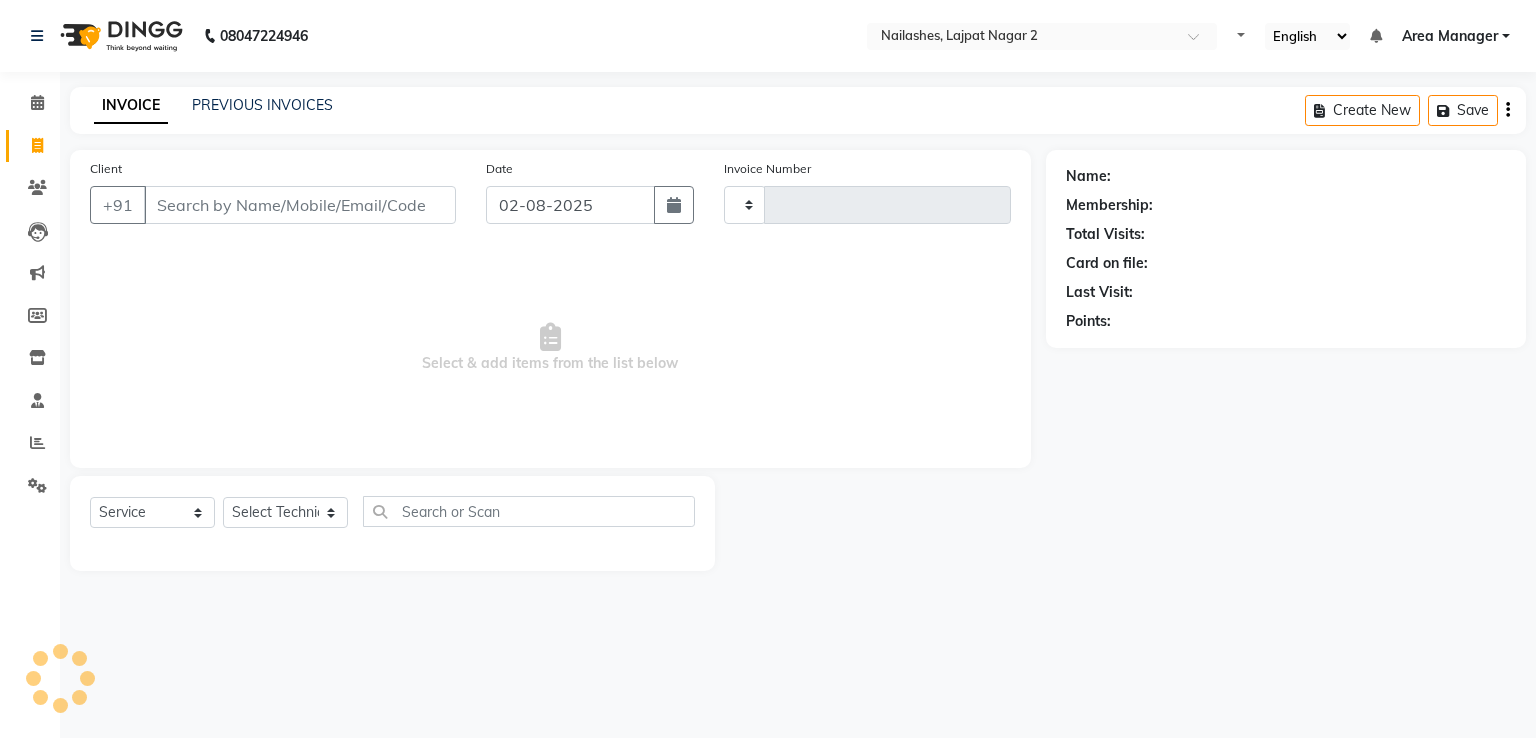 select on "en" 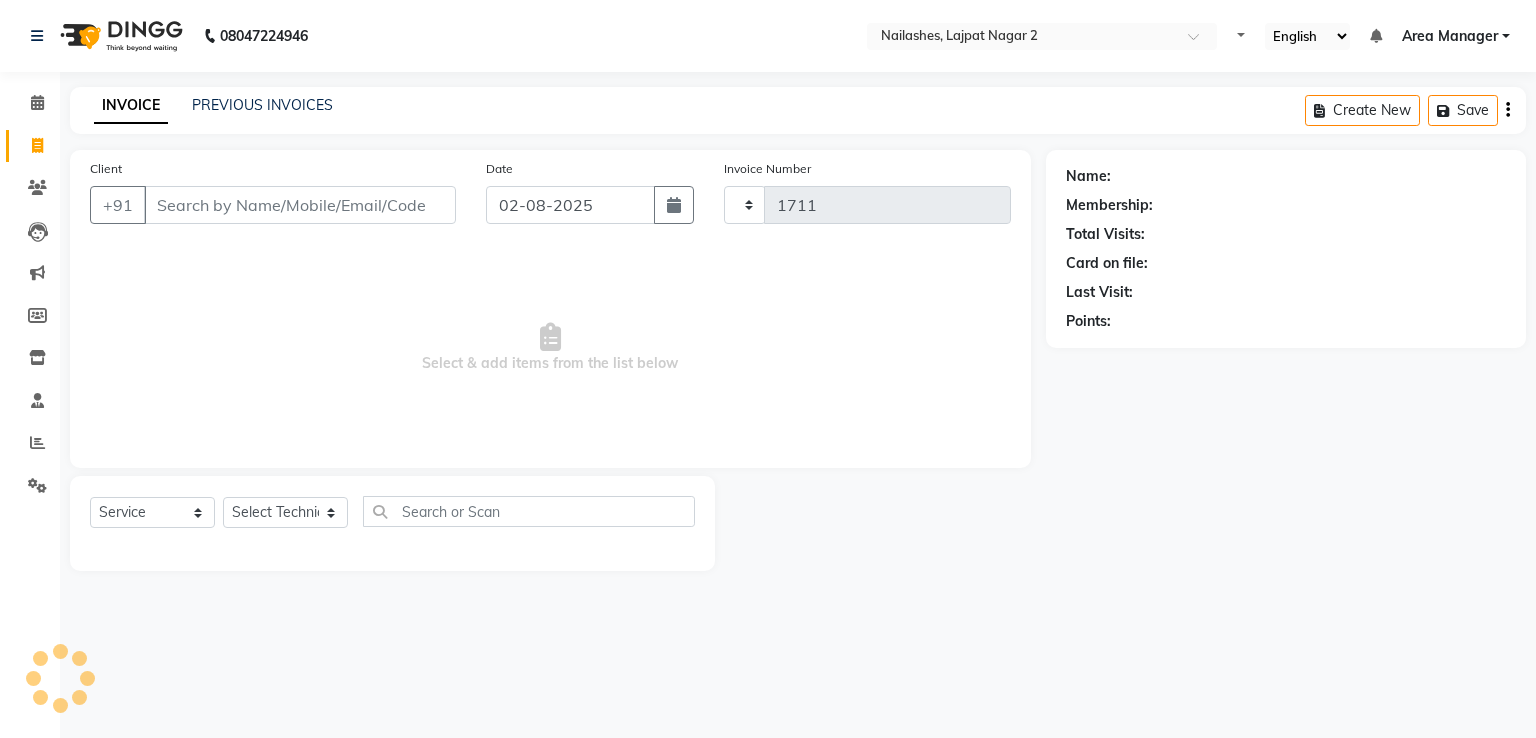 select on "4241" 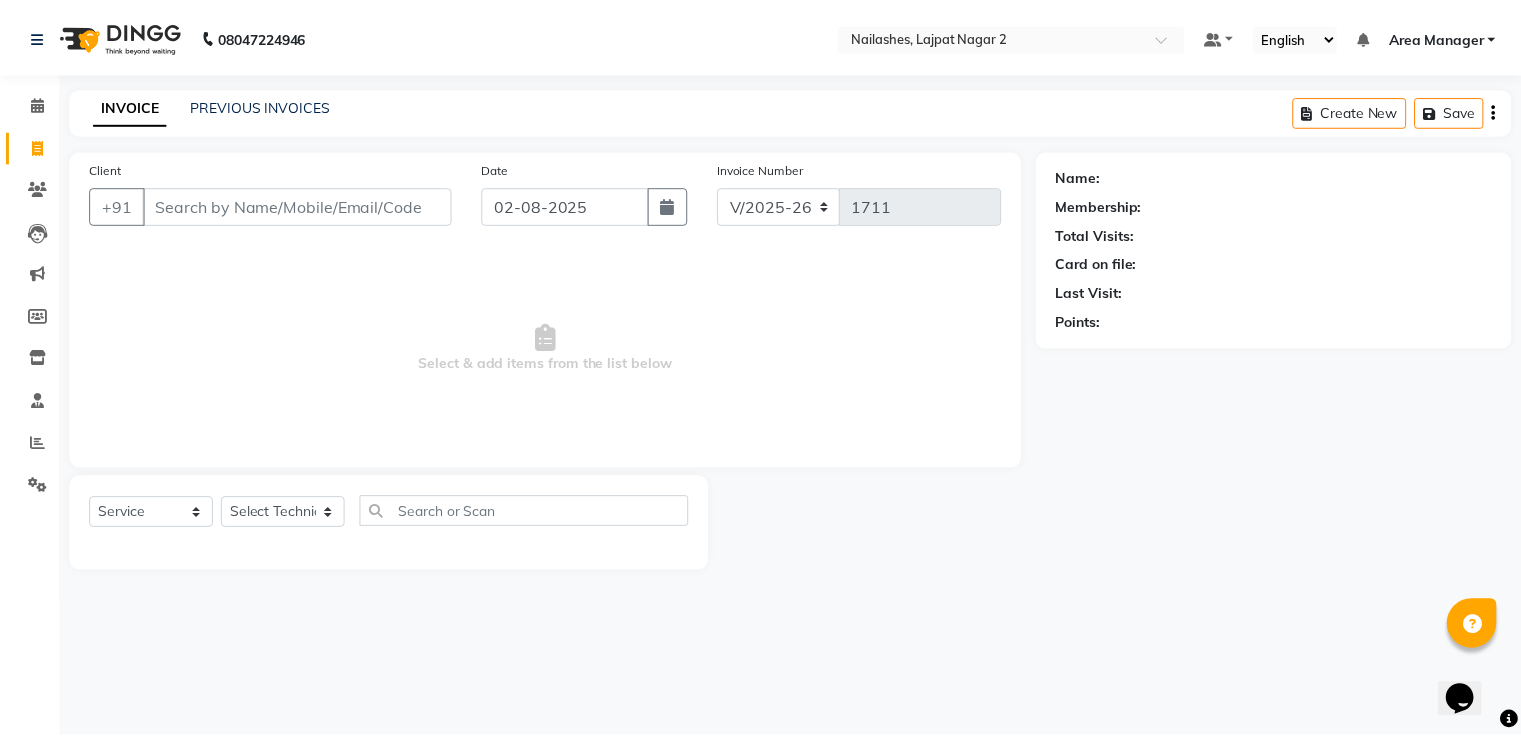 scroll, scrollTop: 0, scrollLeft: 0, axis: both 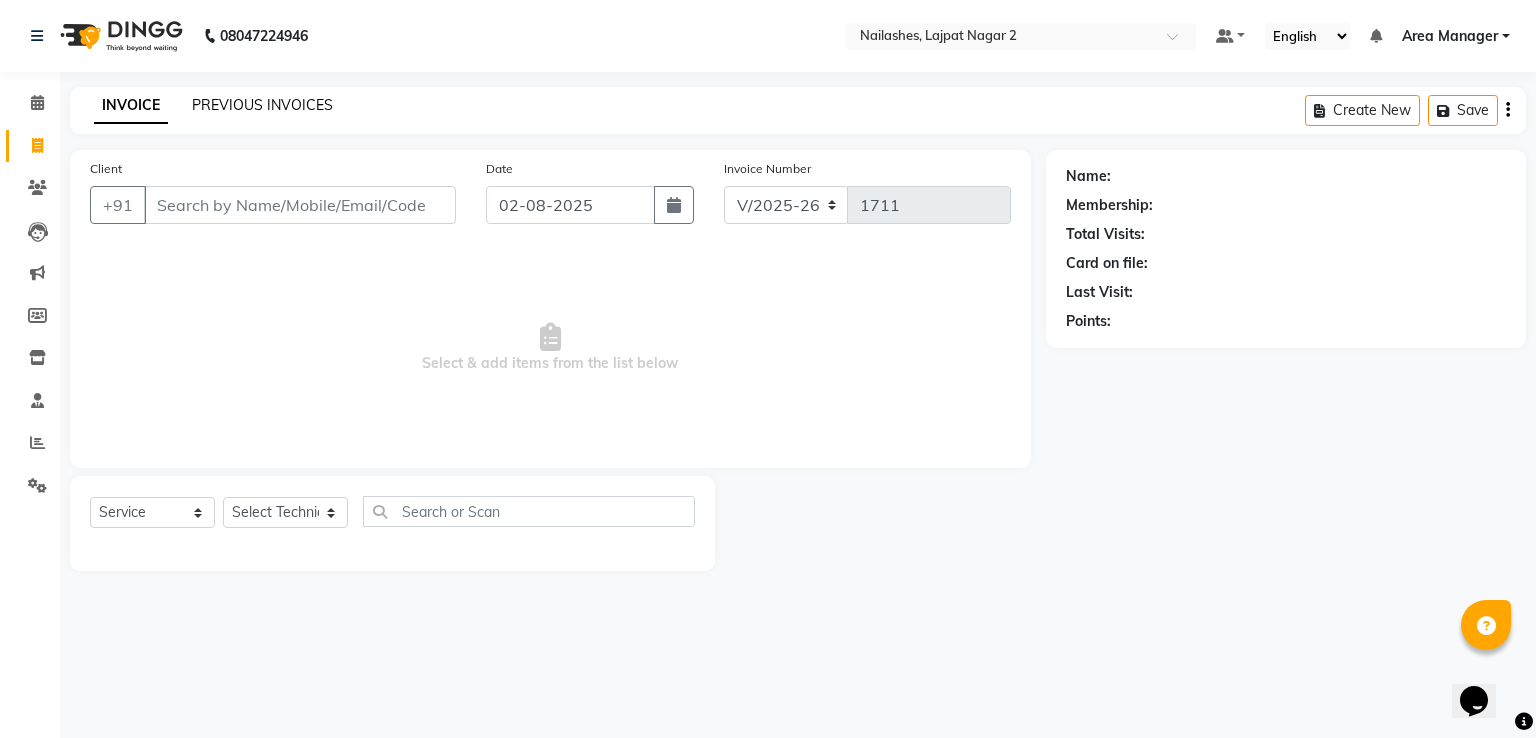 click on "PREVIOUS INVOICES" 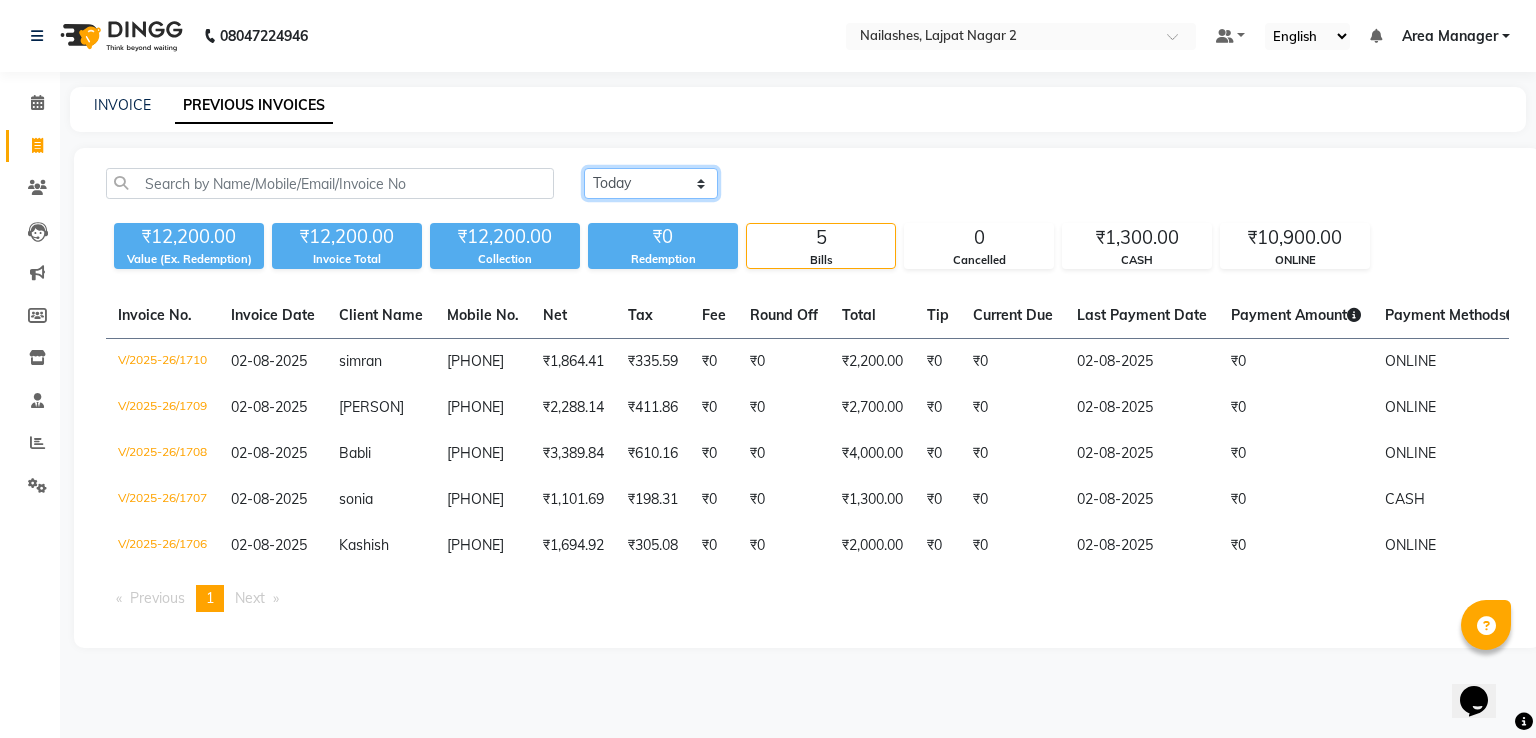click on "Today Yesterday Custom Range" 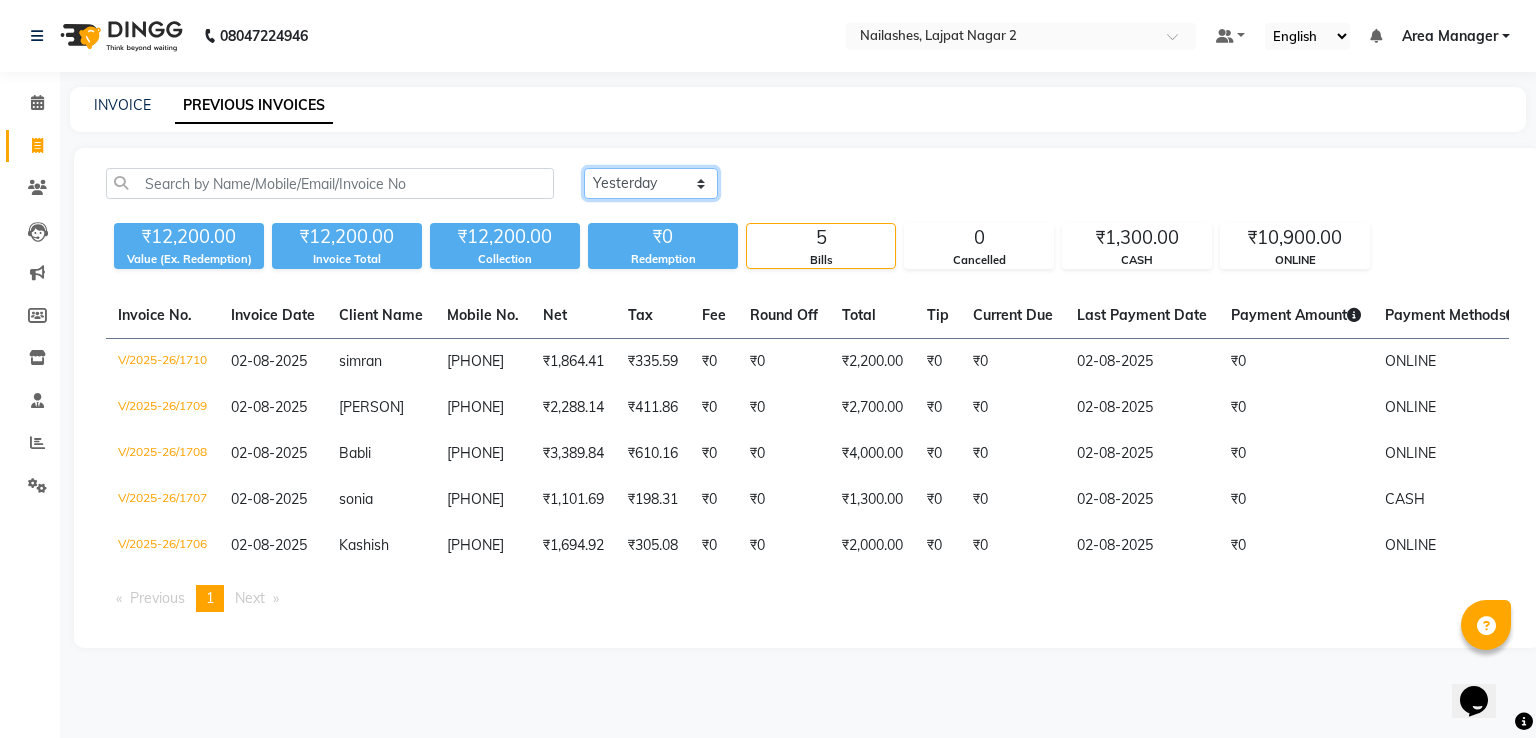 click on "Today Yesterday Custom Range" 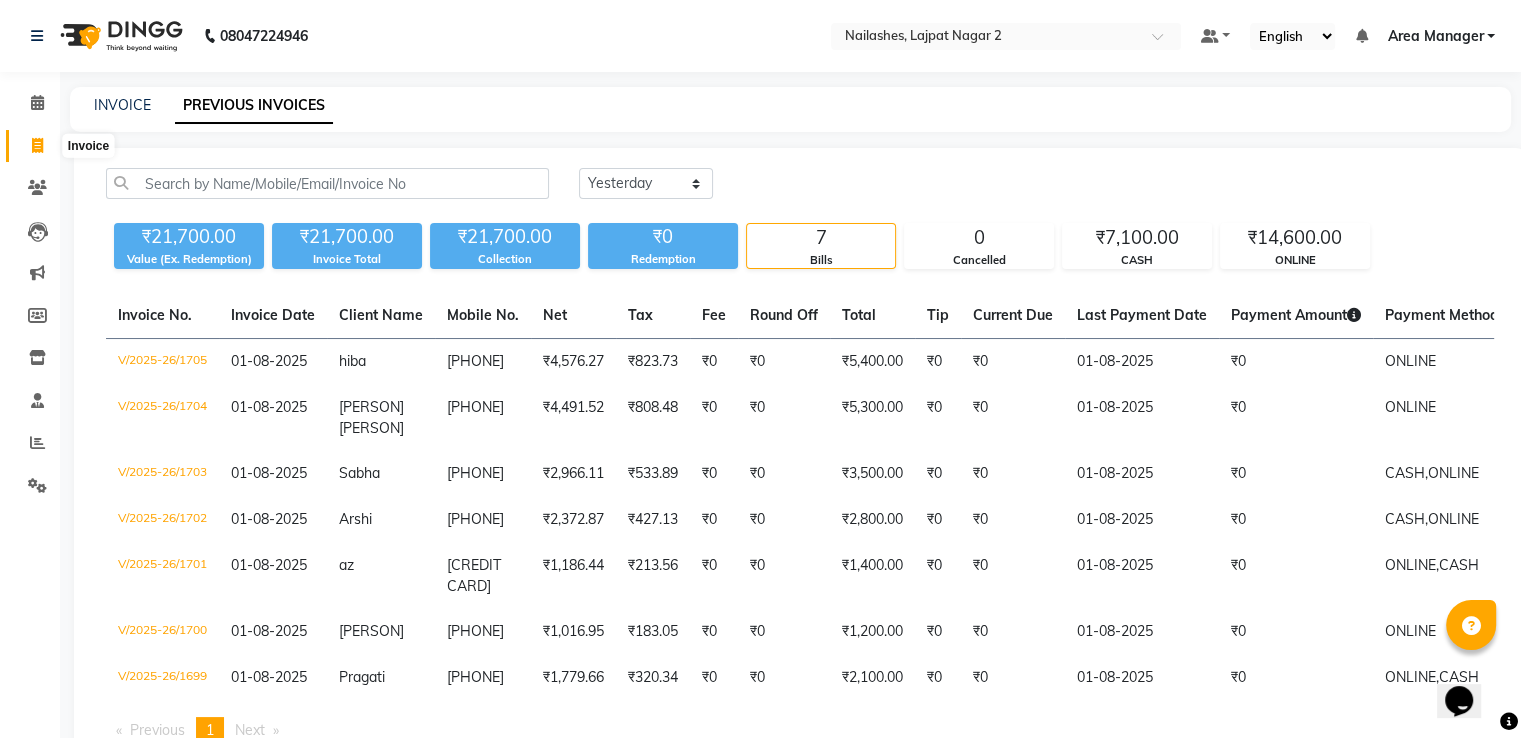click 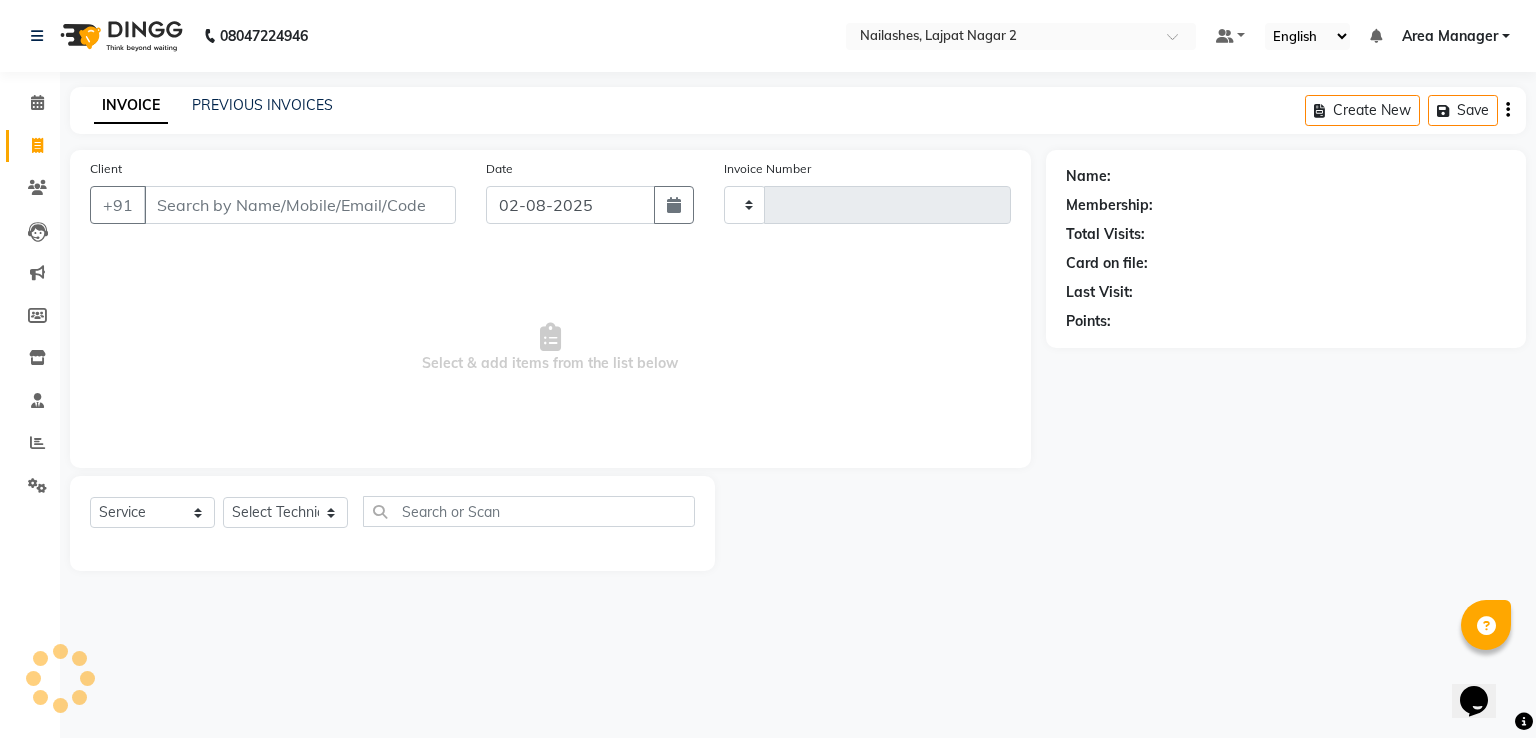 type on "1711" 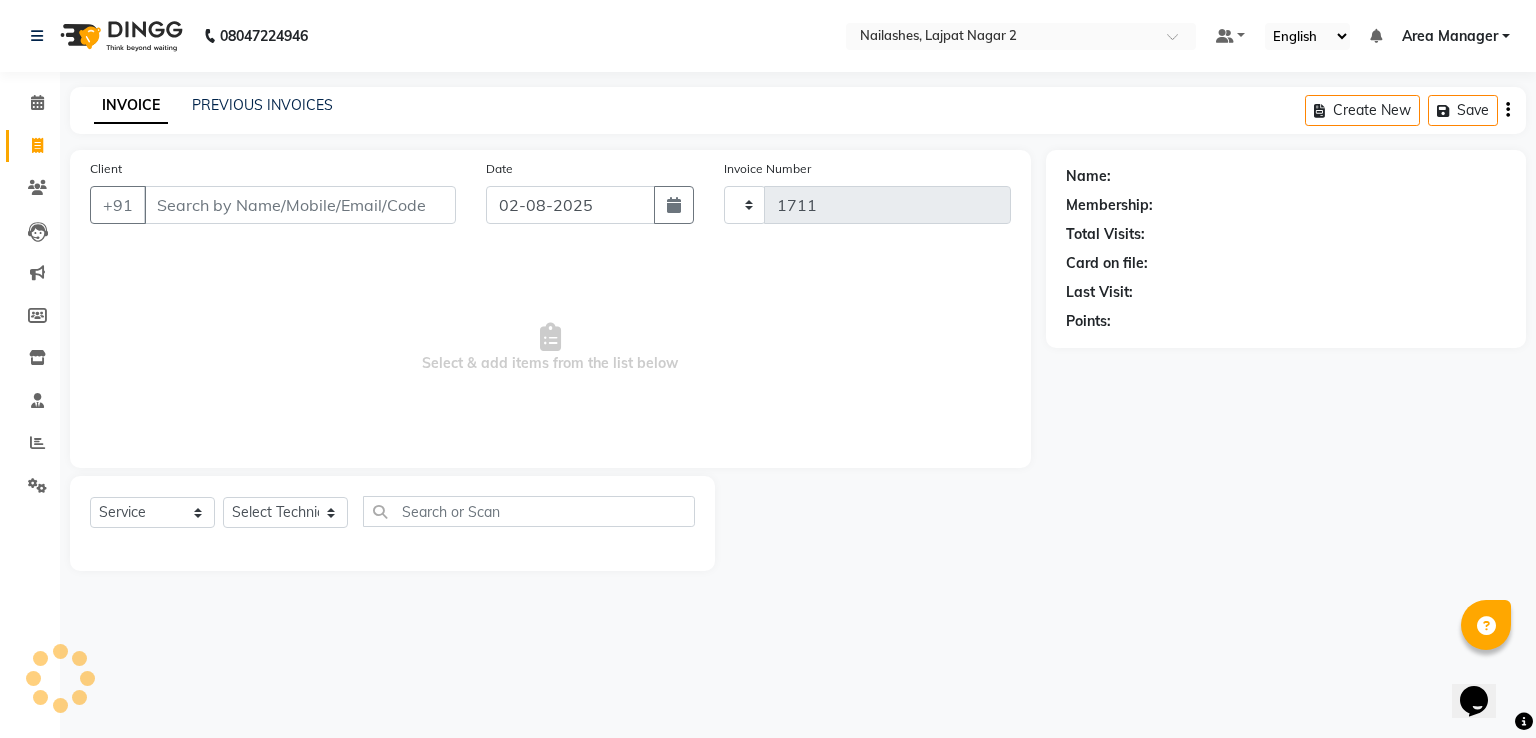 select on "4241" 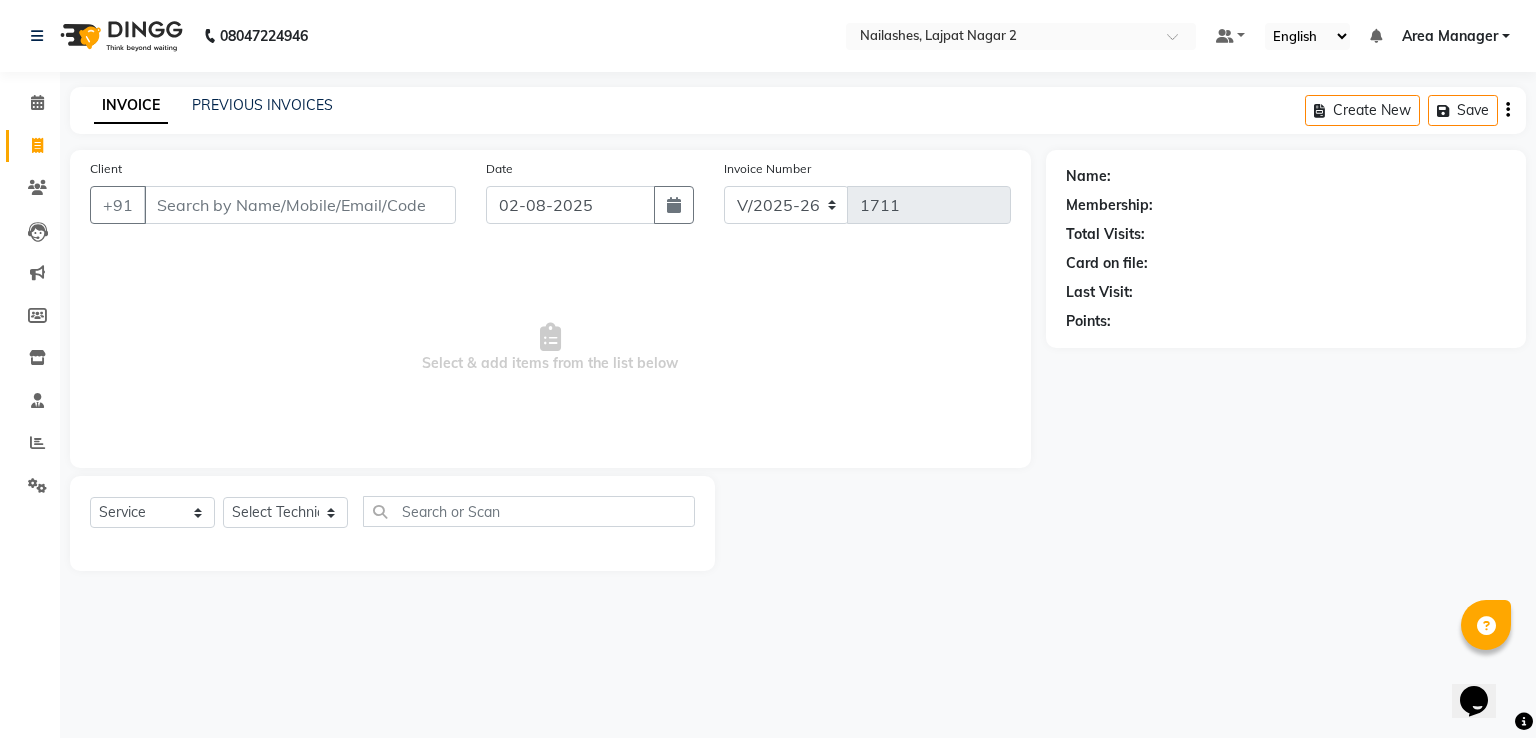 click on "INVOICE PREVIOUS INVOICES Create New   Save" 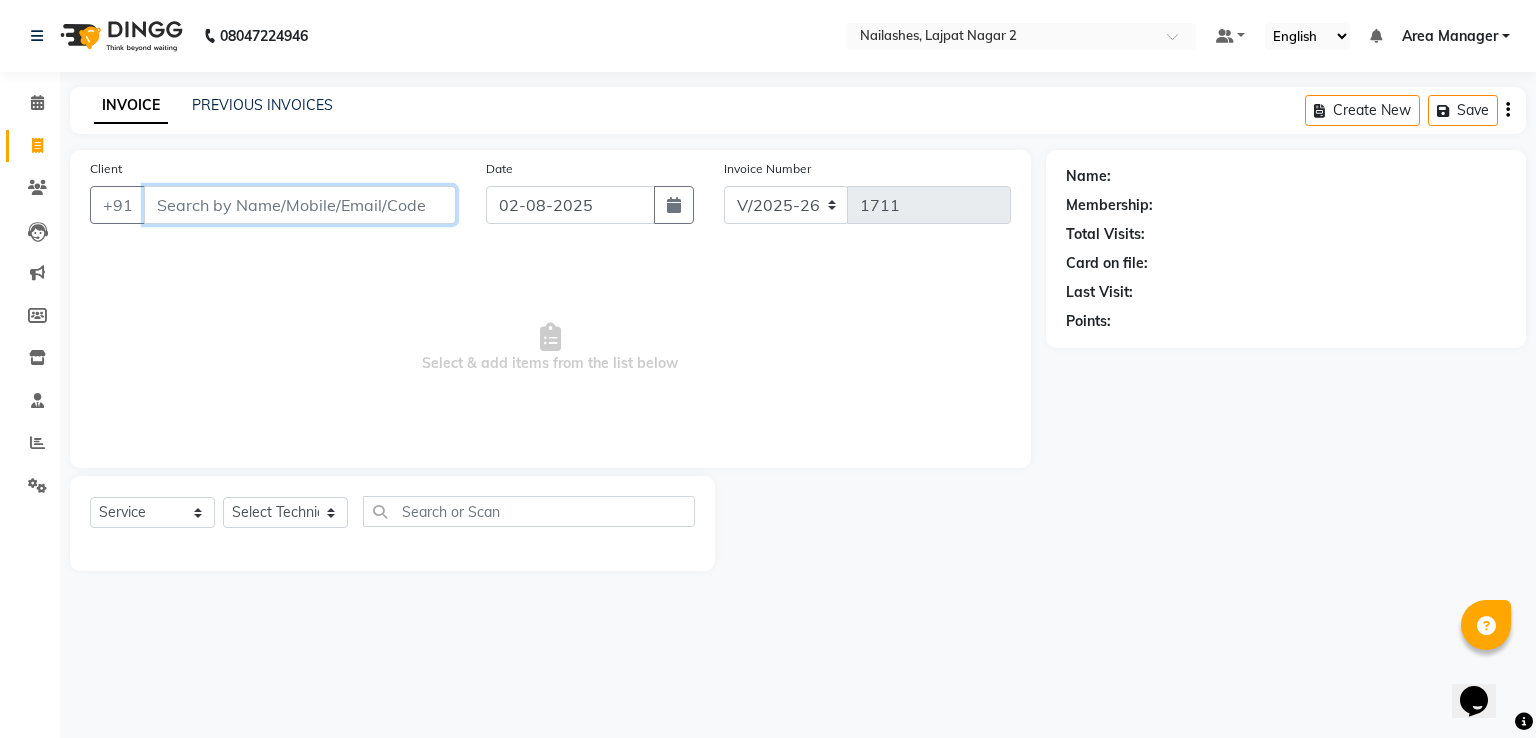 click on "Client" at bounding box center (300, 205) 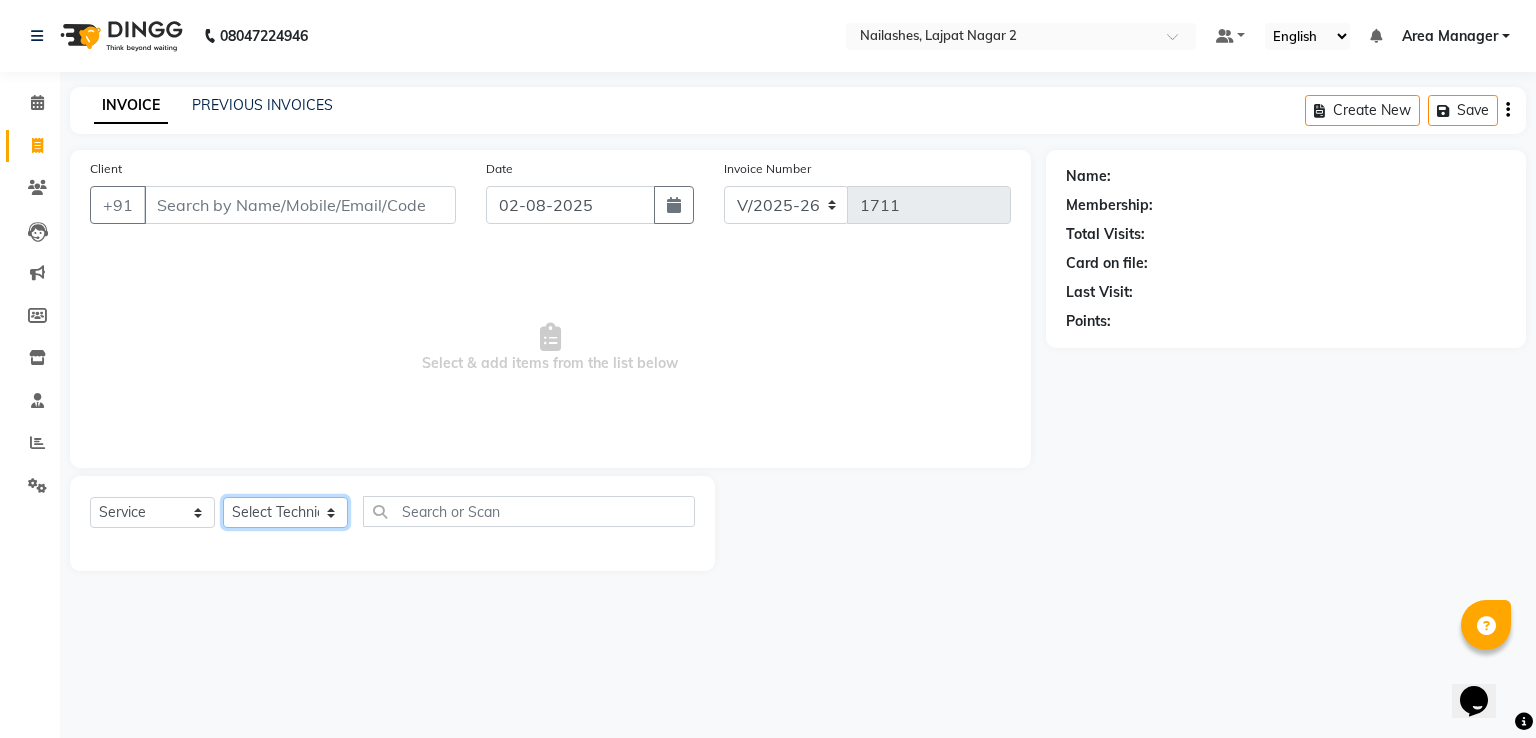 click on "Select Technician Ankit Jack LajpatNagar Manager Mona MUMTAJ PRIYA Rani Roy ROHIT SAHIL saleem sonia sonu tanu varun" 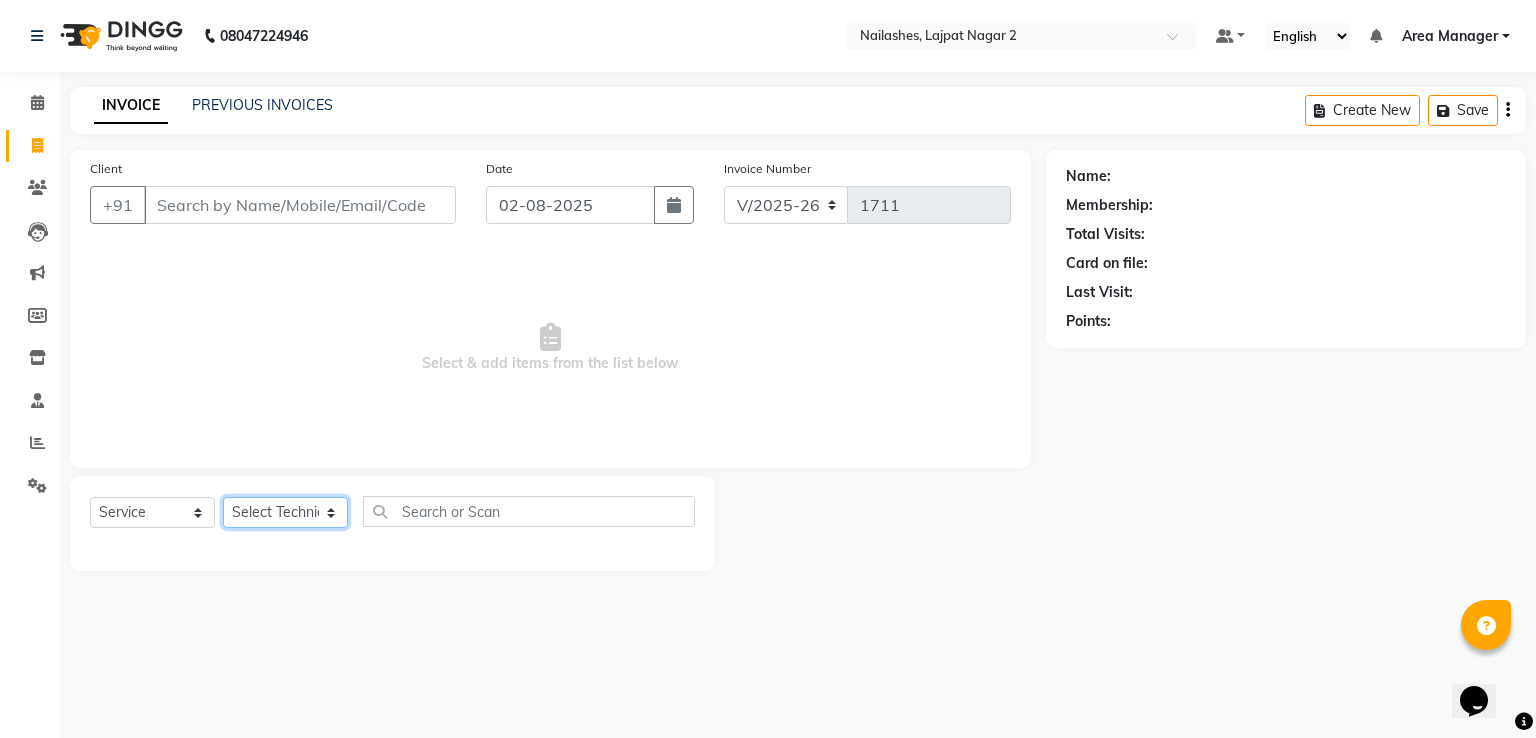 select on "22966" 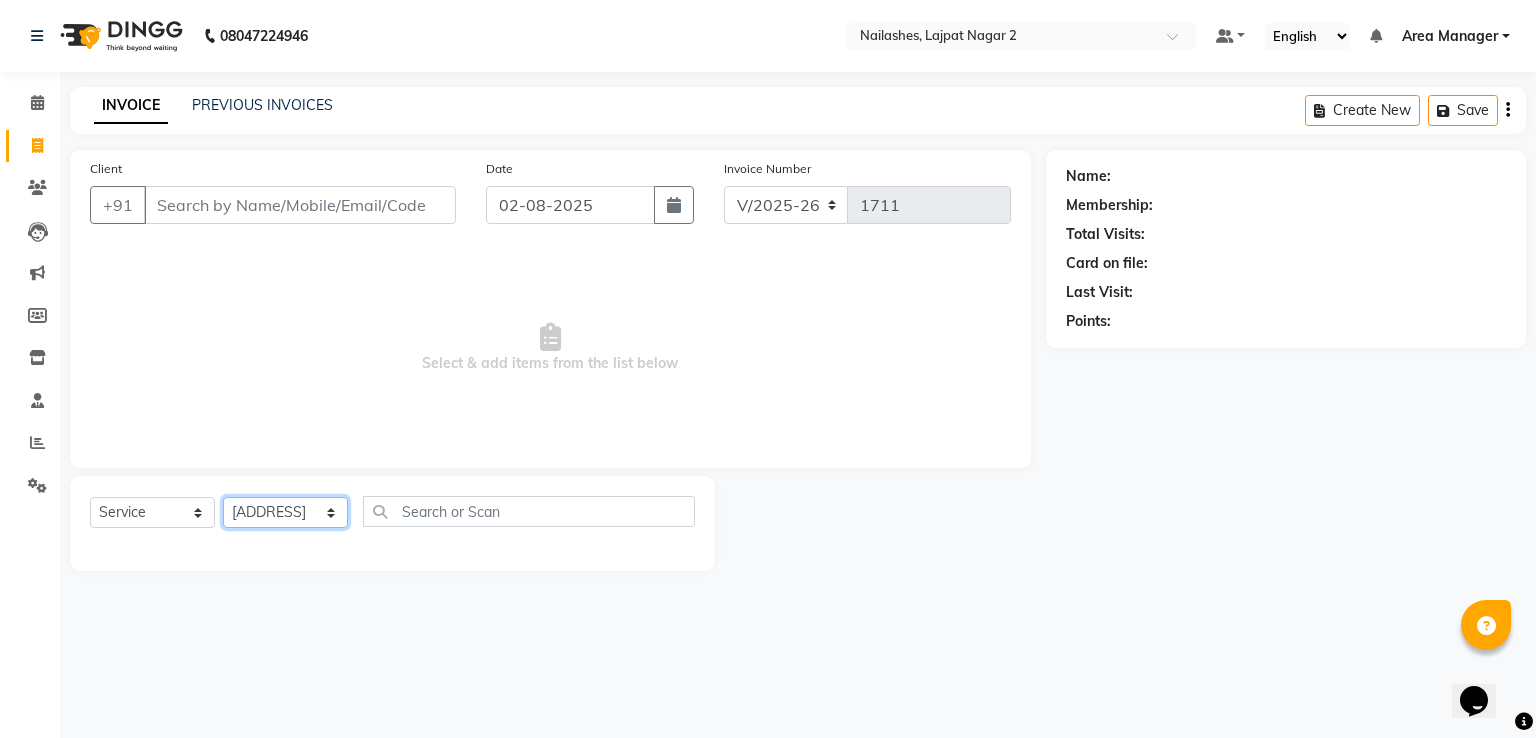 click on "Select Technician Ankit Jack LajpatNagar Manager Mona MUMTAJ PRIYA Rani Roy ROHIT SAHIL saleem sonia sonu tanu varun" 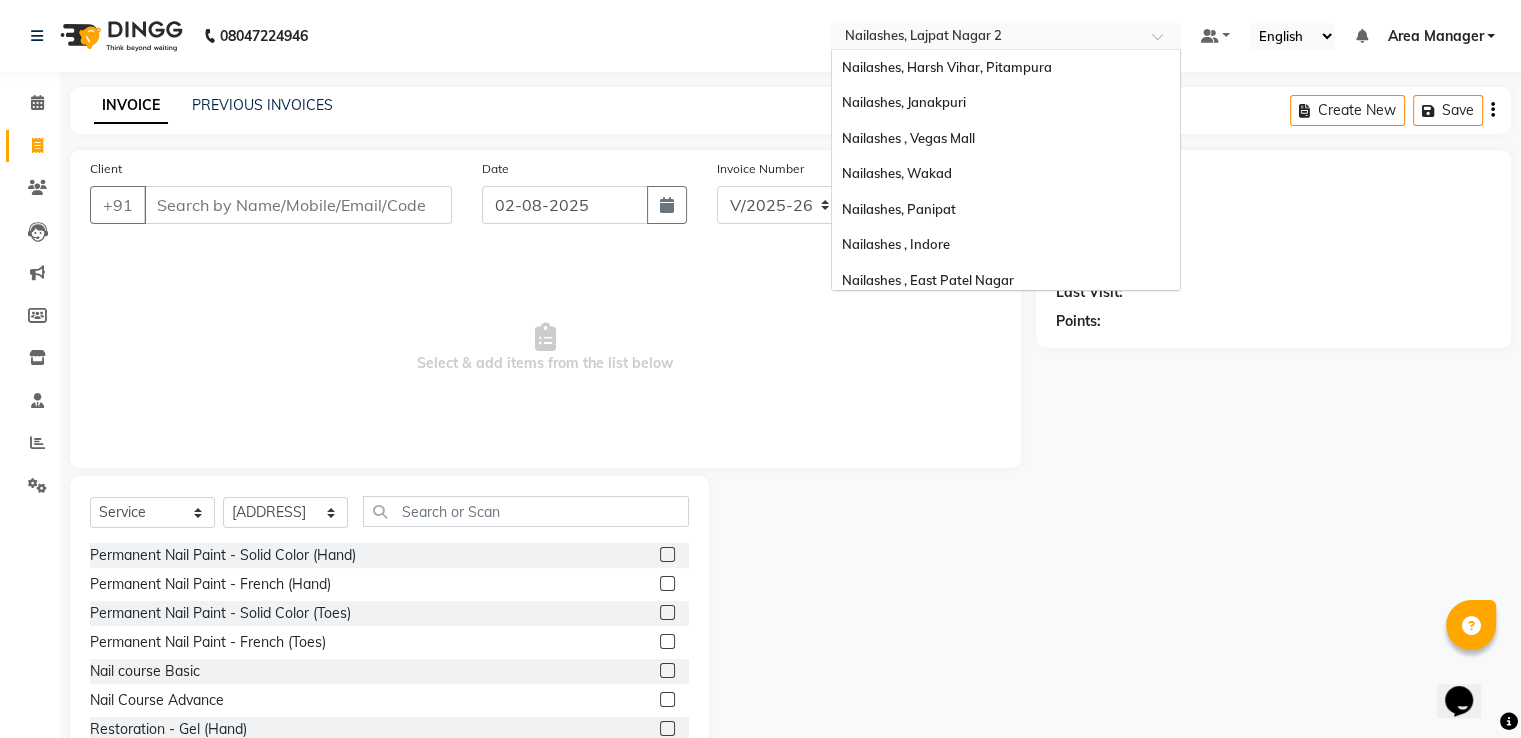 click at bounding box center [986, 38] 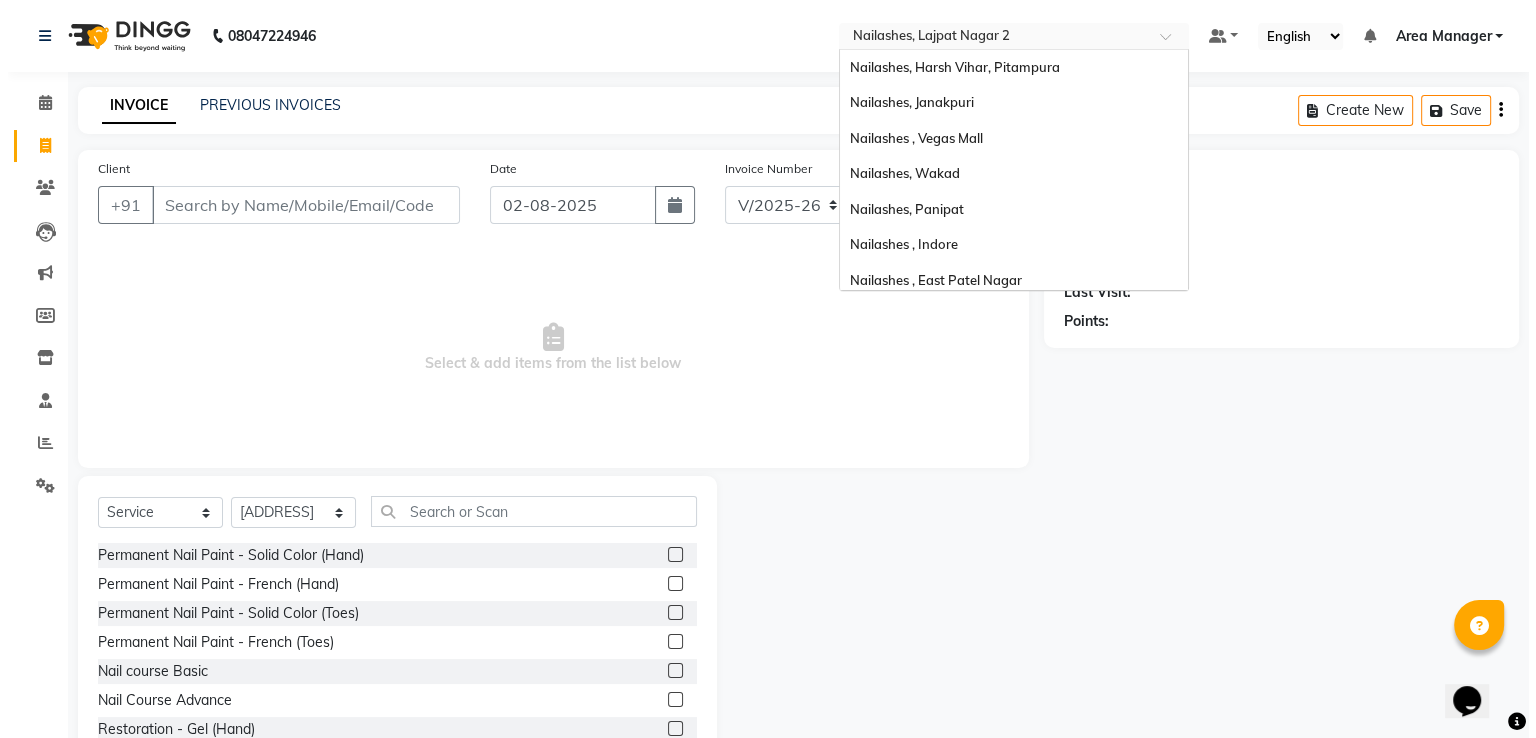scroll, scrollTop: 434, scrollLeft: 0, axis: vertical 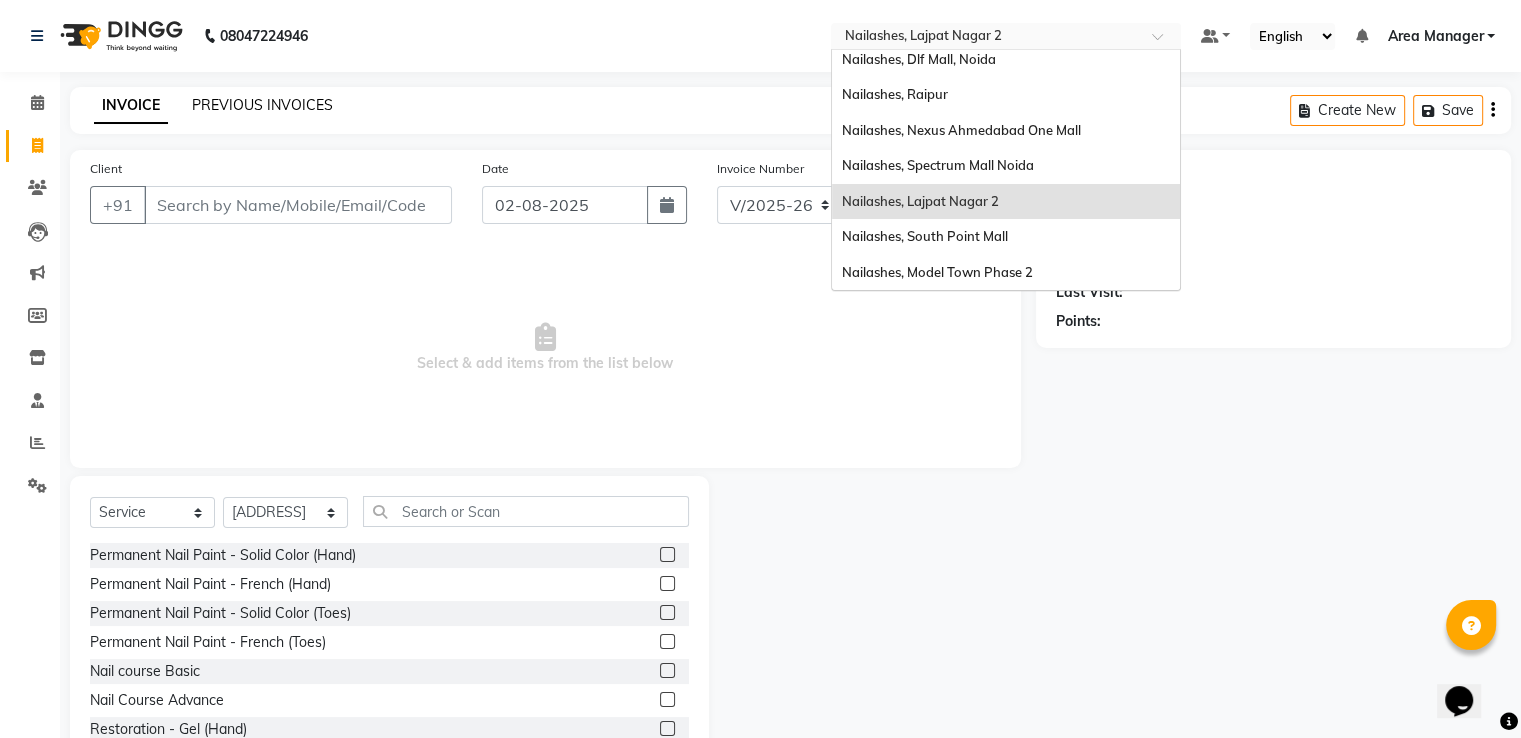 click on "PREVIOUS INVOICES" 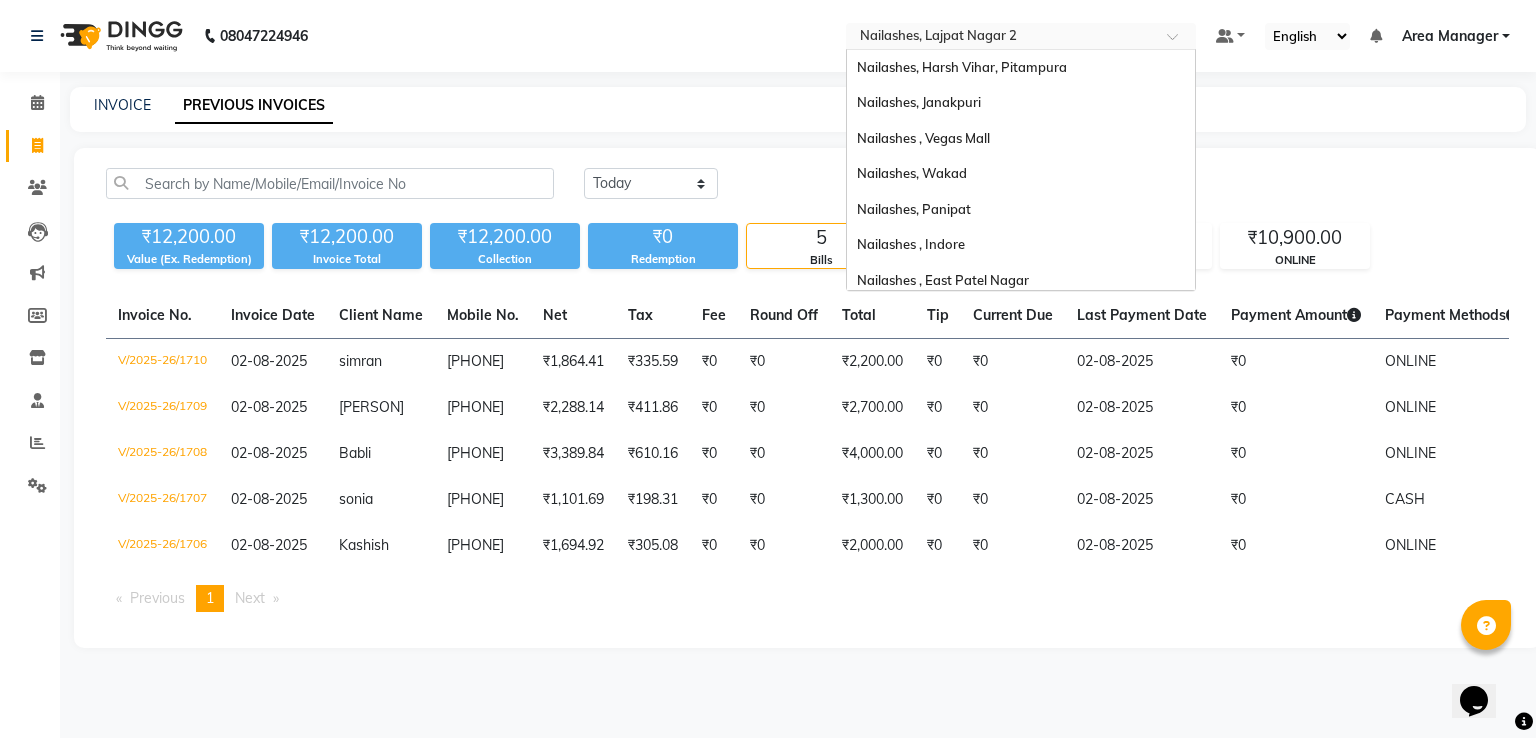click at bounding box center [1001, 38] 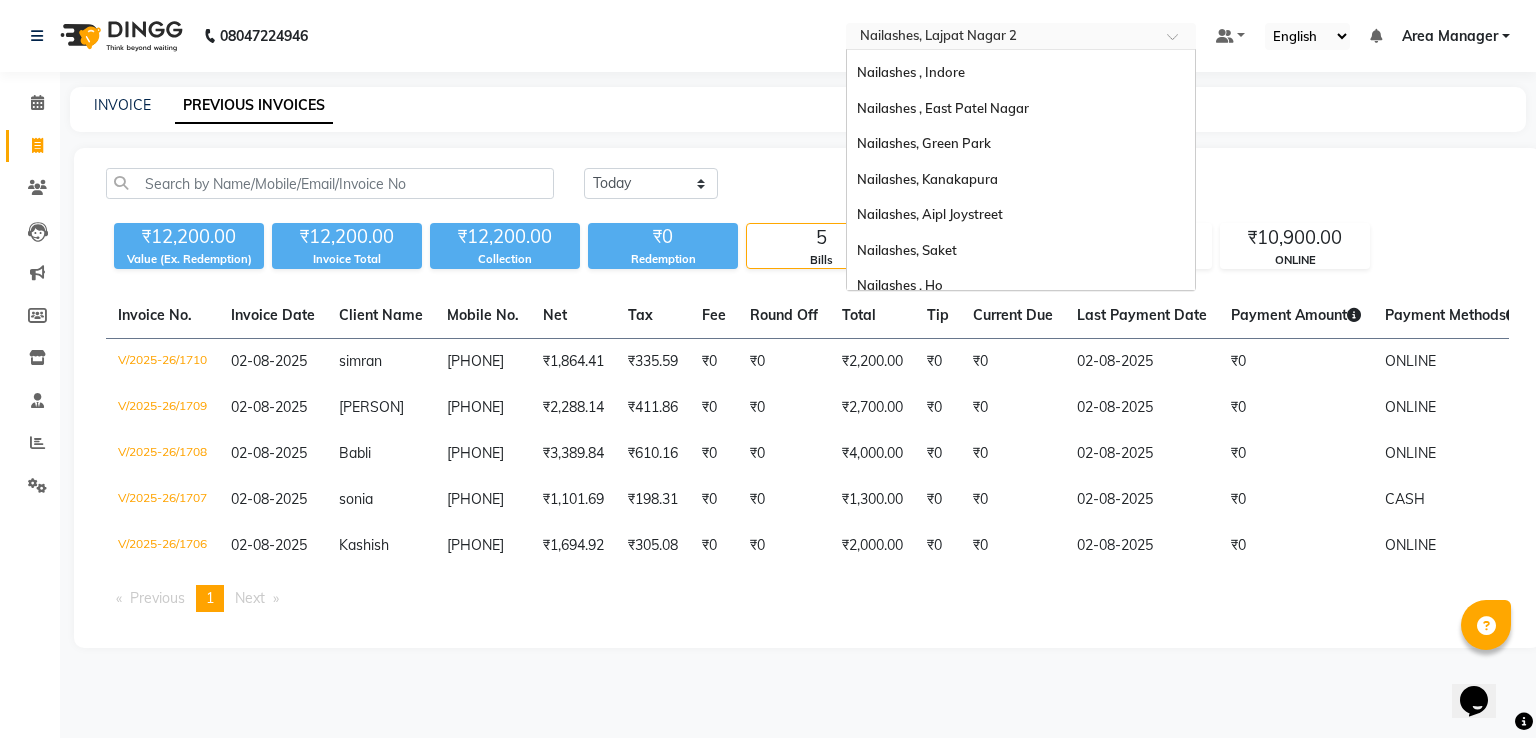 scroll, scrollTop: 154, scrollLeft: 0, axis: vertical 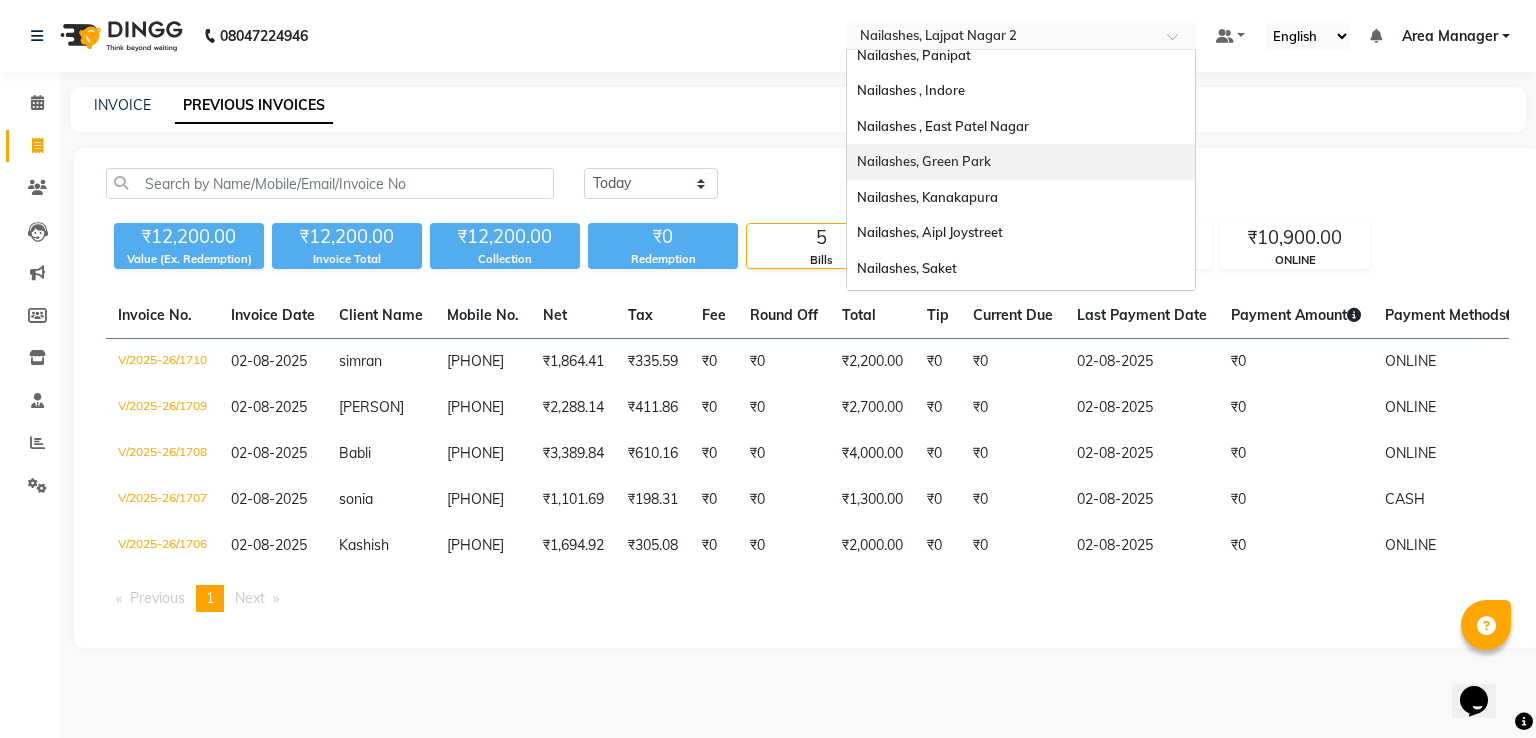 click on "Nailashes, Green Park" at bounding box center (1021, 162) 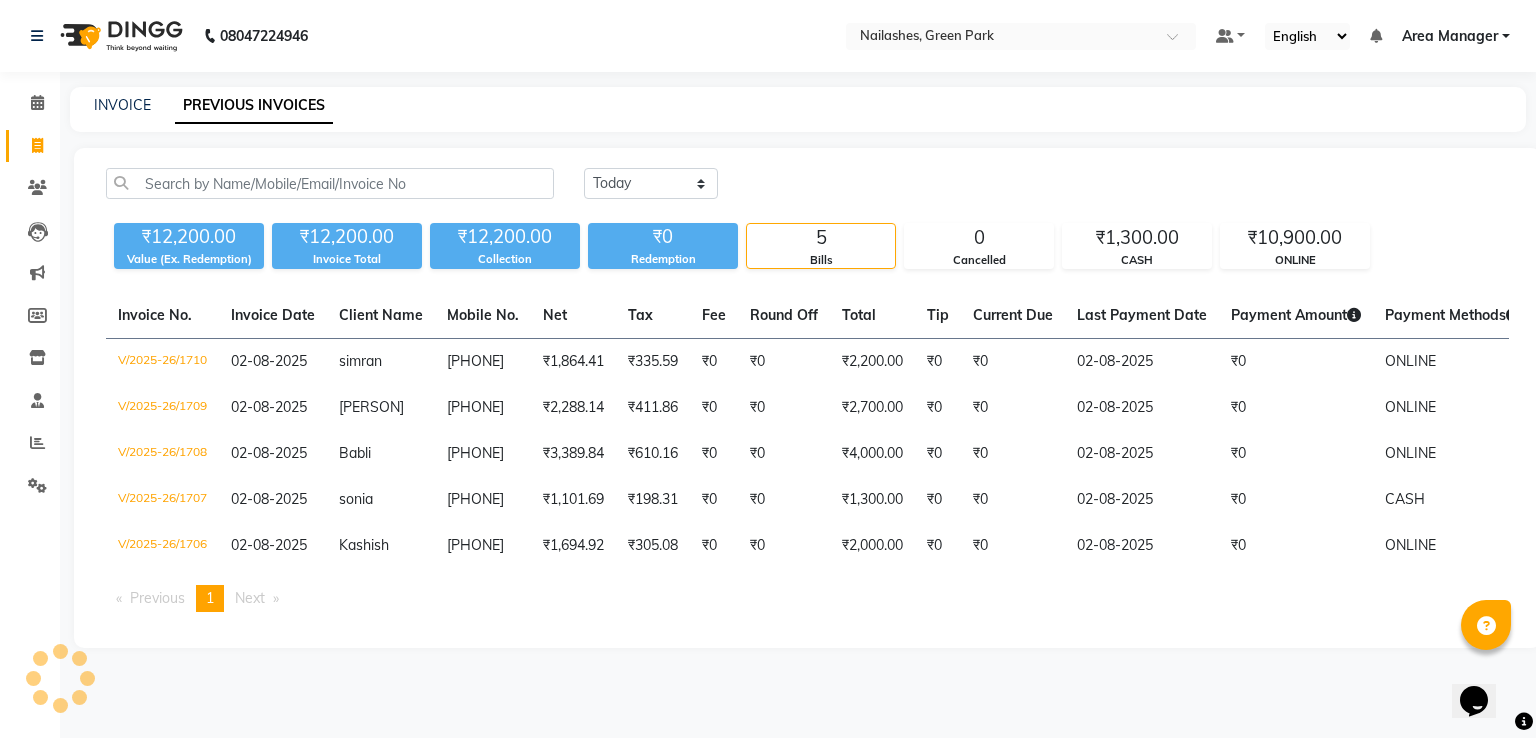 click on "Today Yesterday Custom Range ₹12,200.00 Value (Ex. Redemption) ₹12,200.00 Invoice Total  ₹12,200.00 Collection ₹0 Redemption 5 Bills 0 Cancelled ₹1,300.00 CASH ₹10,900.00 ONLINE  Invoice No.   Invoice Date   Client Name   Mobile No.   Net   Tax   Fee   Round Off   Total   Tip   Current Due   Last Payment Date   Payment Amount   Payment Methods   Cancel Reason   Status   V/2025-26/1710  02-08-2025 simran   9999491606 ₹1,864.41 ₹335.59  ₹0  ₹0 ₹2,200.00 ₹0 ₹0 02-08-2025 ₹0  ONLINE - PAID  V/2025-26/1709  02-08-2025 arushi   7006612369 ₹2,288.14 ₹411.86  ₹0  ₹0 ₹2,700.00 ₹0 ₹0 02-08-2025 ₹0  ONLINE - PAID  V/2025-26/1708  02-08-2025 Babli   9818933890 ₹3,389.84 ₹610.16  ₹0  ₹0 ₹4,000.00 ₹0 ₹0 02-08-2025 ₹0  ONLINE - PAID  V/2025-26/1707  02-08-2025 sonia   8851792280 ₹1,101.69 ₹198.31  ₹0  ₹0 ₹1,300.00 ₹0 ₹0 02-08-2025 ₹0  CASH - PAID  V/2025-26/1706  02-08-2025 Kashish   9910264752 ₹1,694.92 ₹305.08  ₹0  ₹0 ₹2,000.00 ₹0 ₹0" 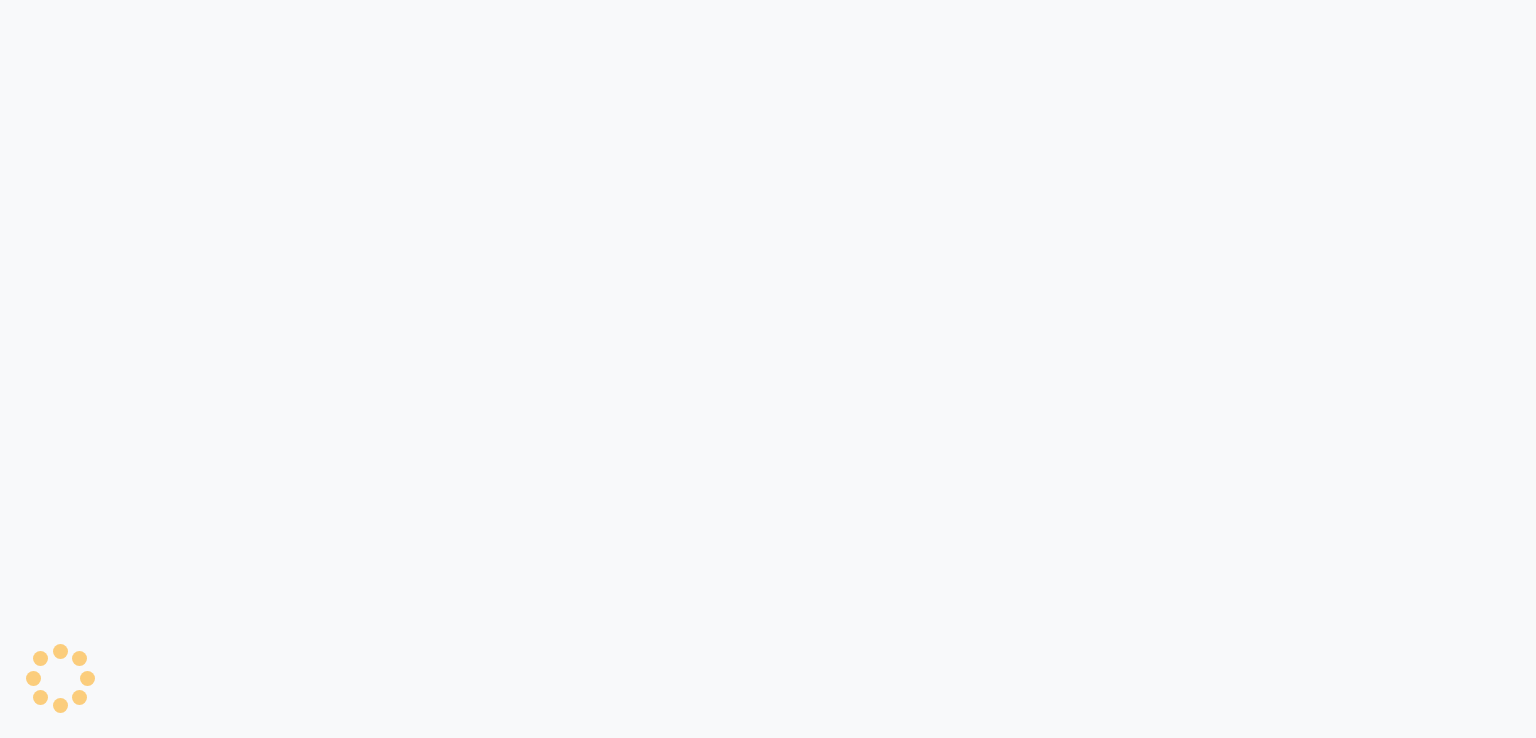 scroll, scrollTop: 0, scrollLeft: 0, axis: both 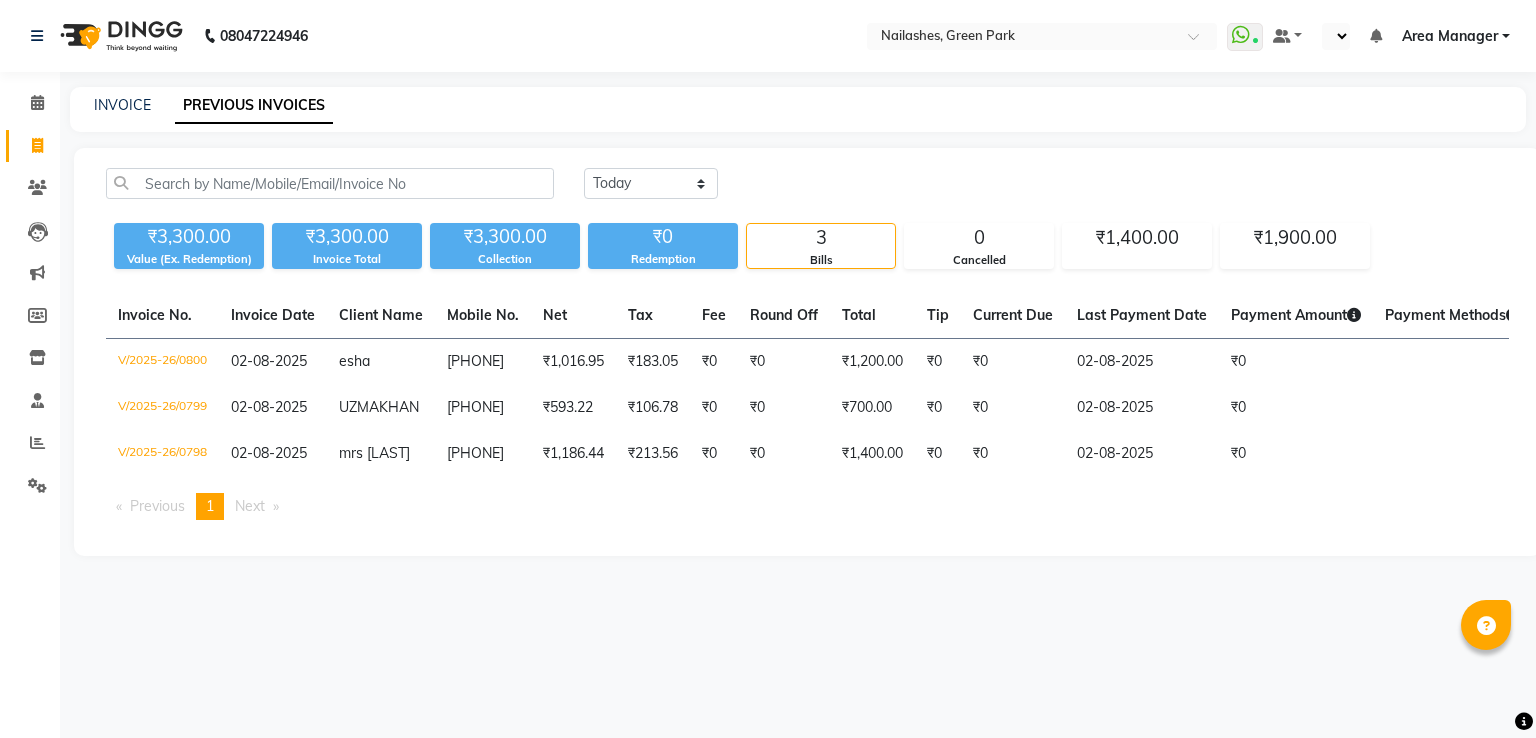 select on "en" 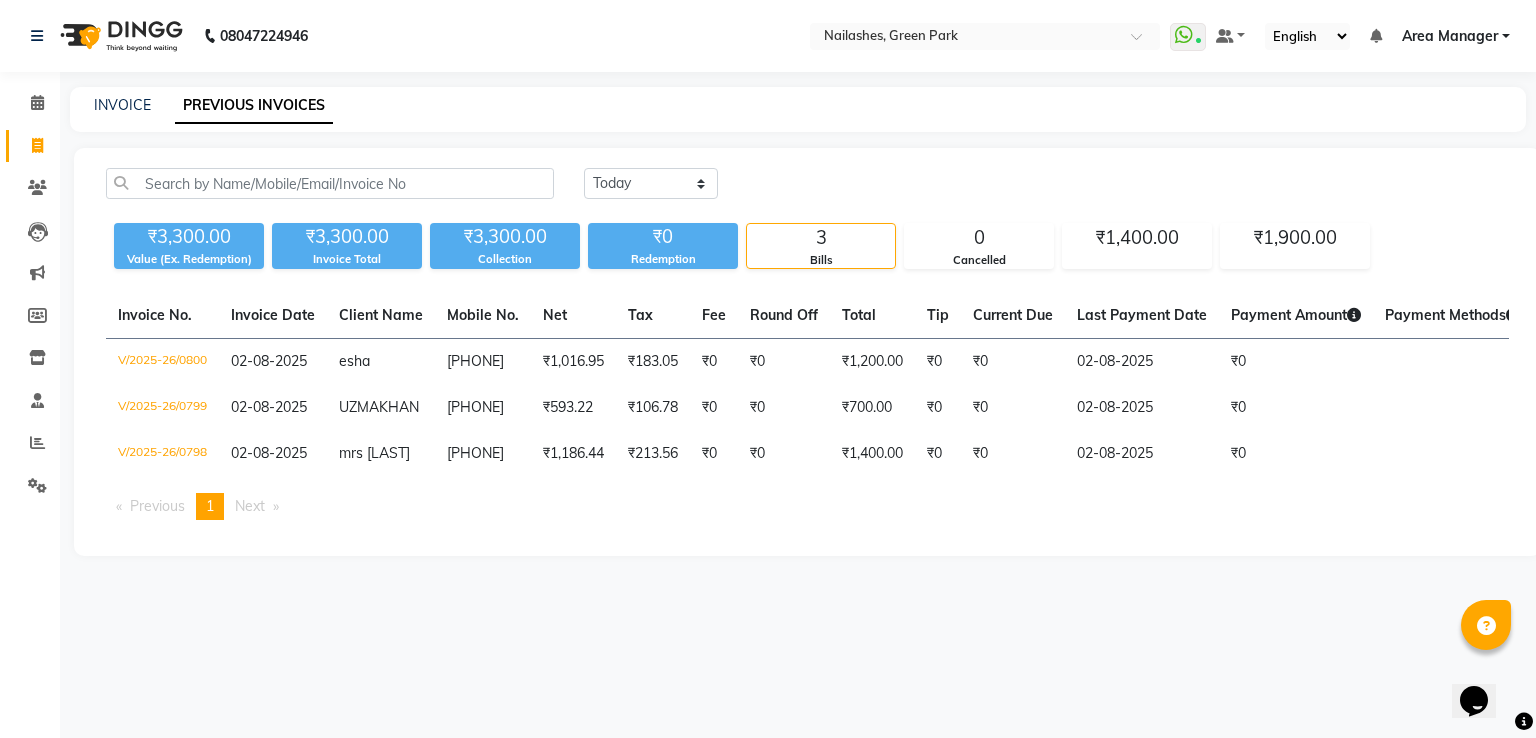 scroll, scrollTop: 0, scrollLeft: 0, axis: both 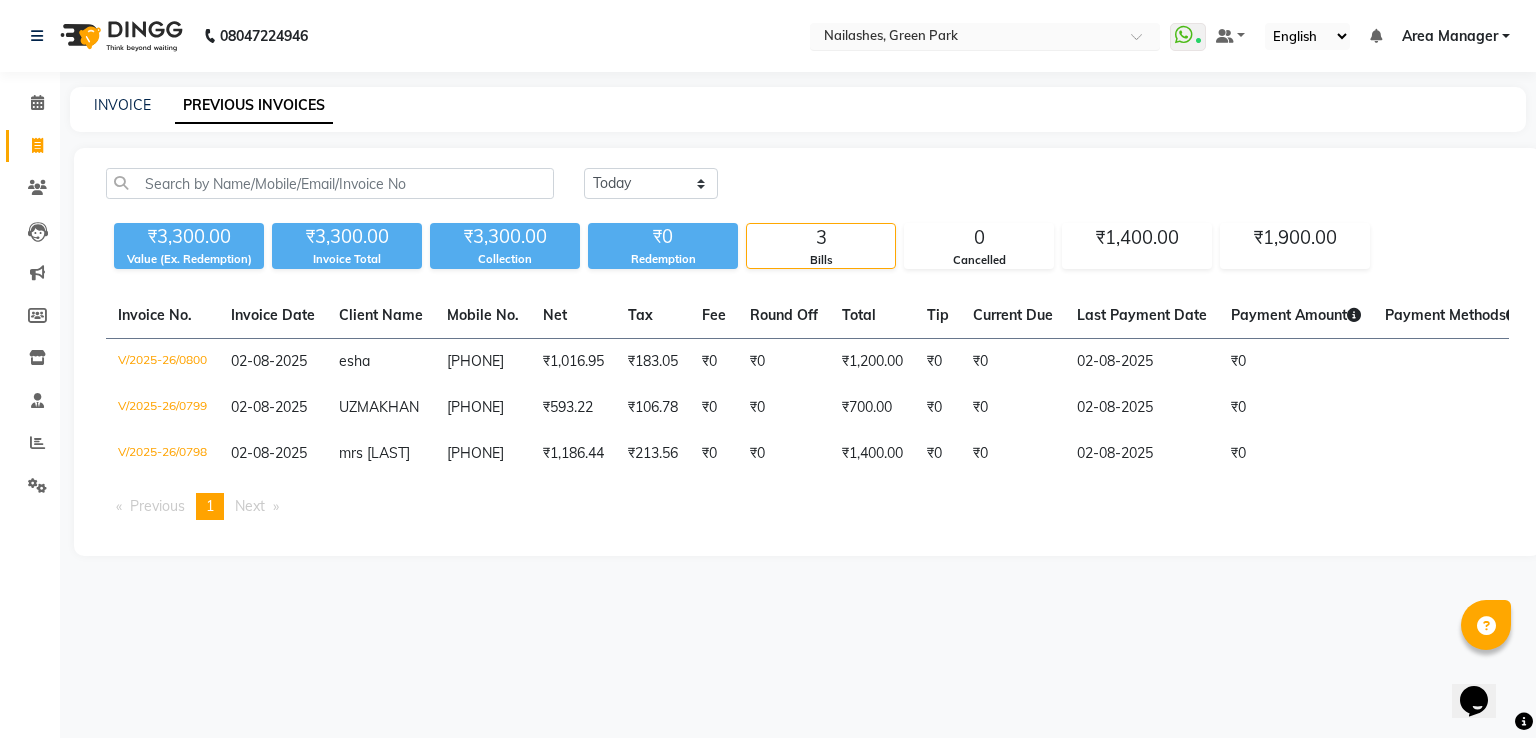 click at bounding box center (985, 38) 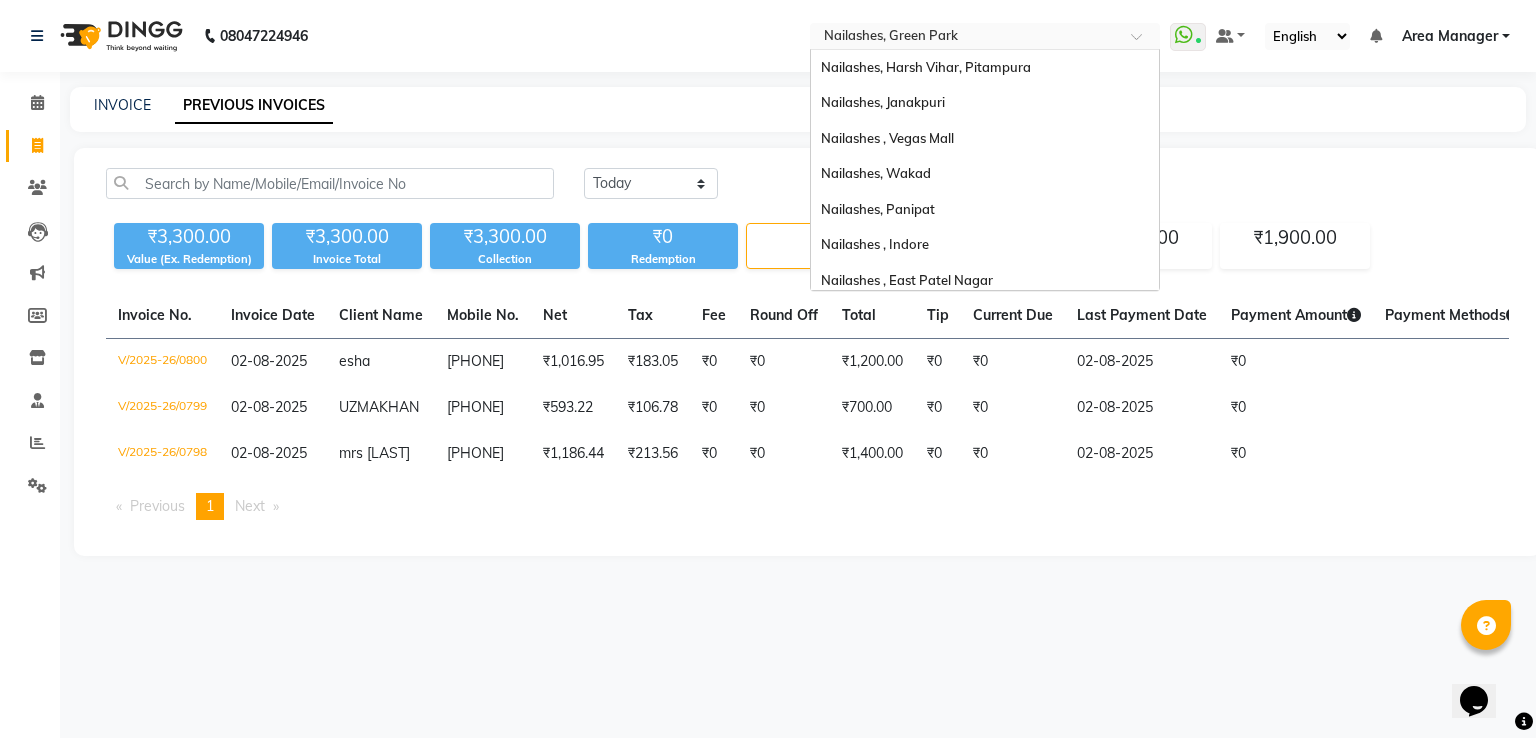 scroll, scrollTop: 248, scrollLeft: 0, axis: vertical 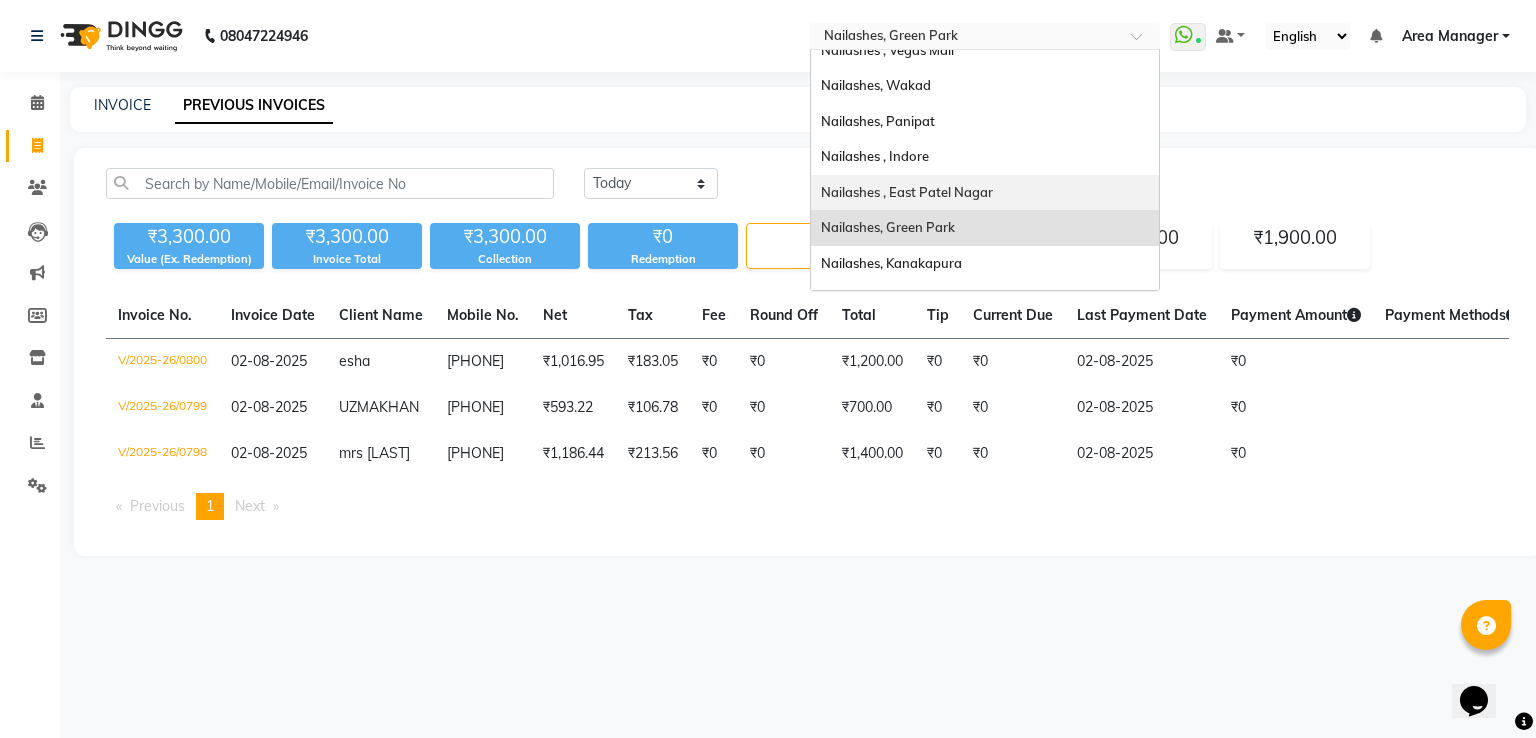 click on "Nailashes , East Patel Nagar" at bounding box center [985, 193] 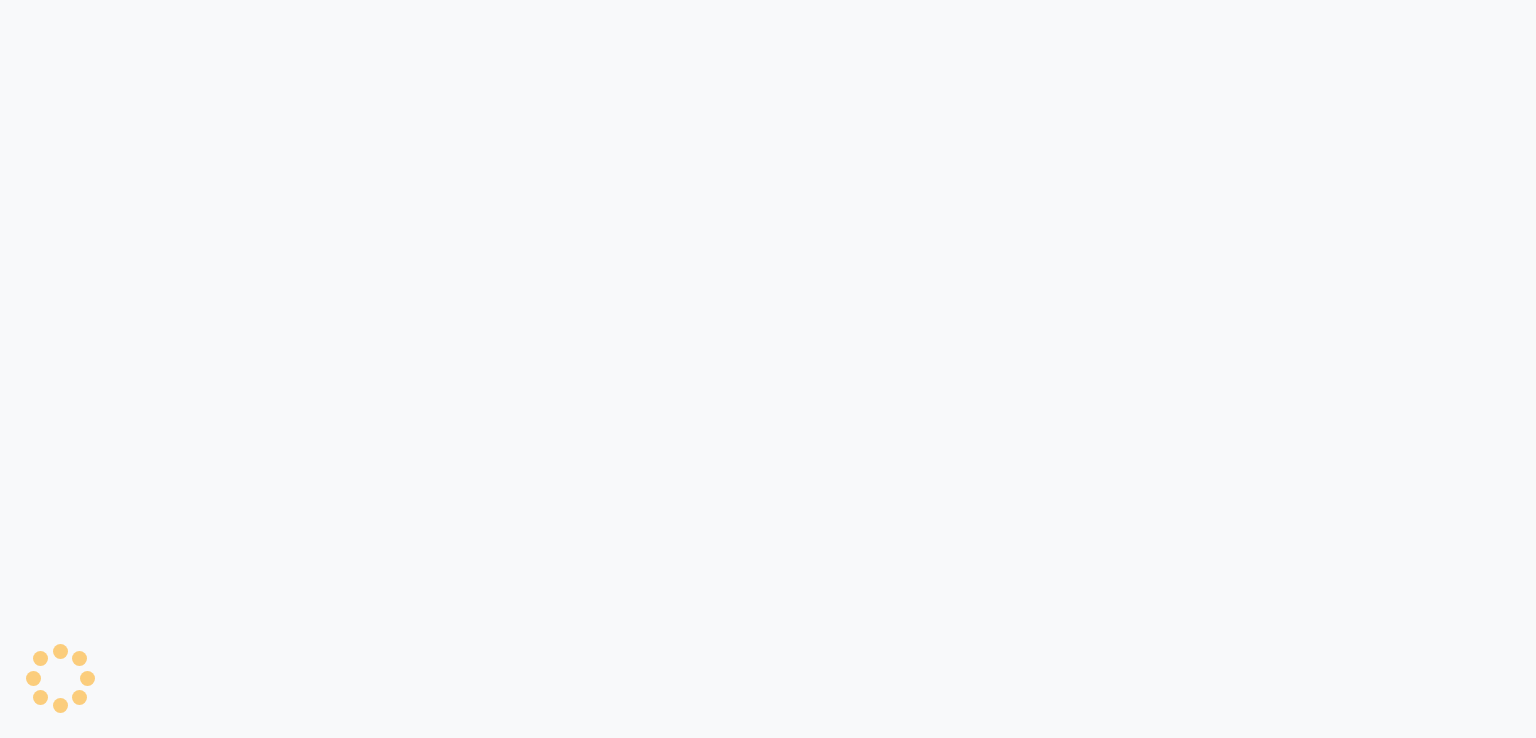 scroll, scrollTop: 0, scrollLeft: 0, axis: both 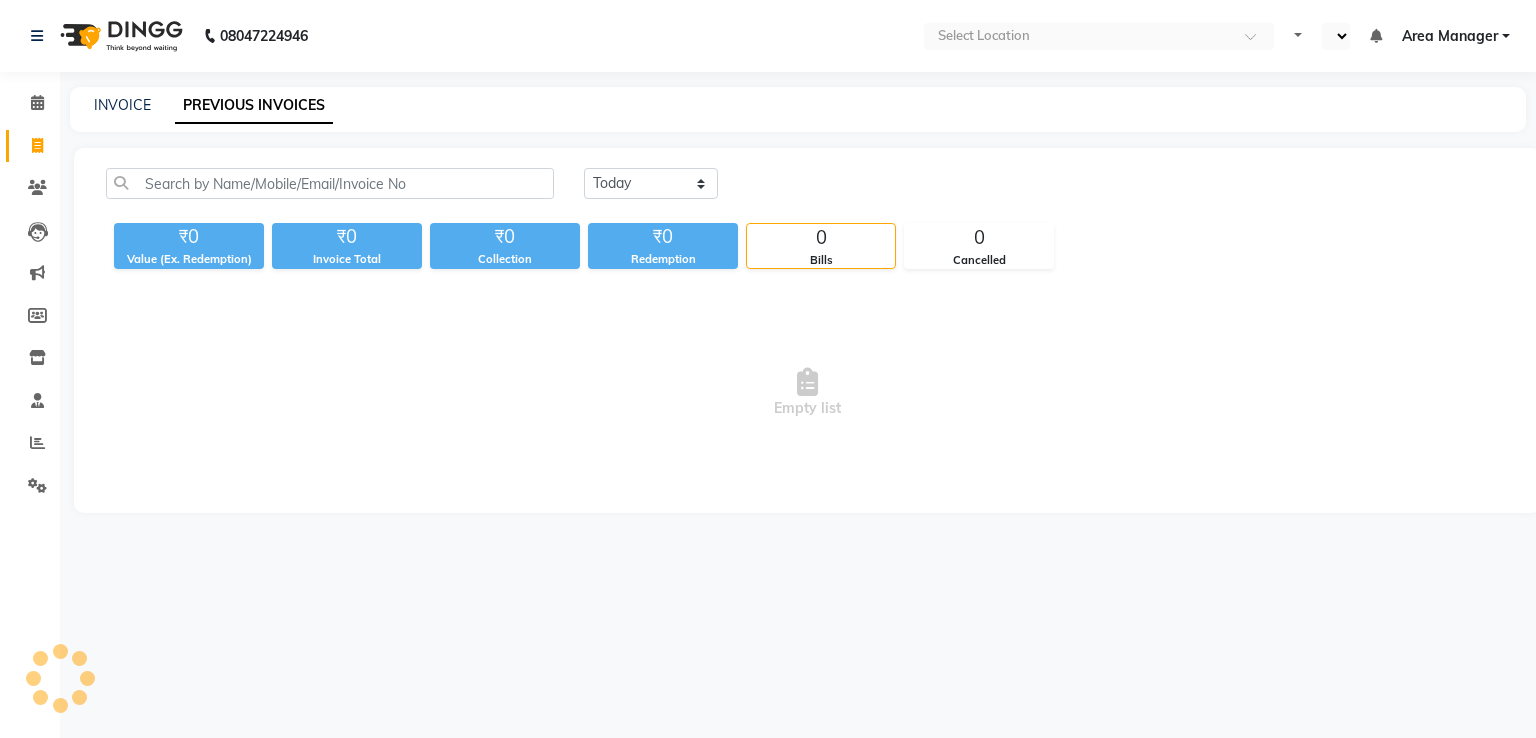 select on "en" 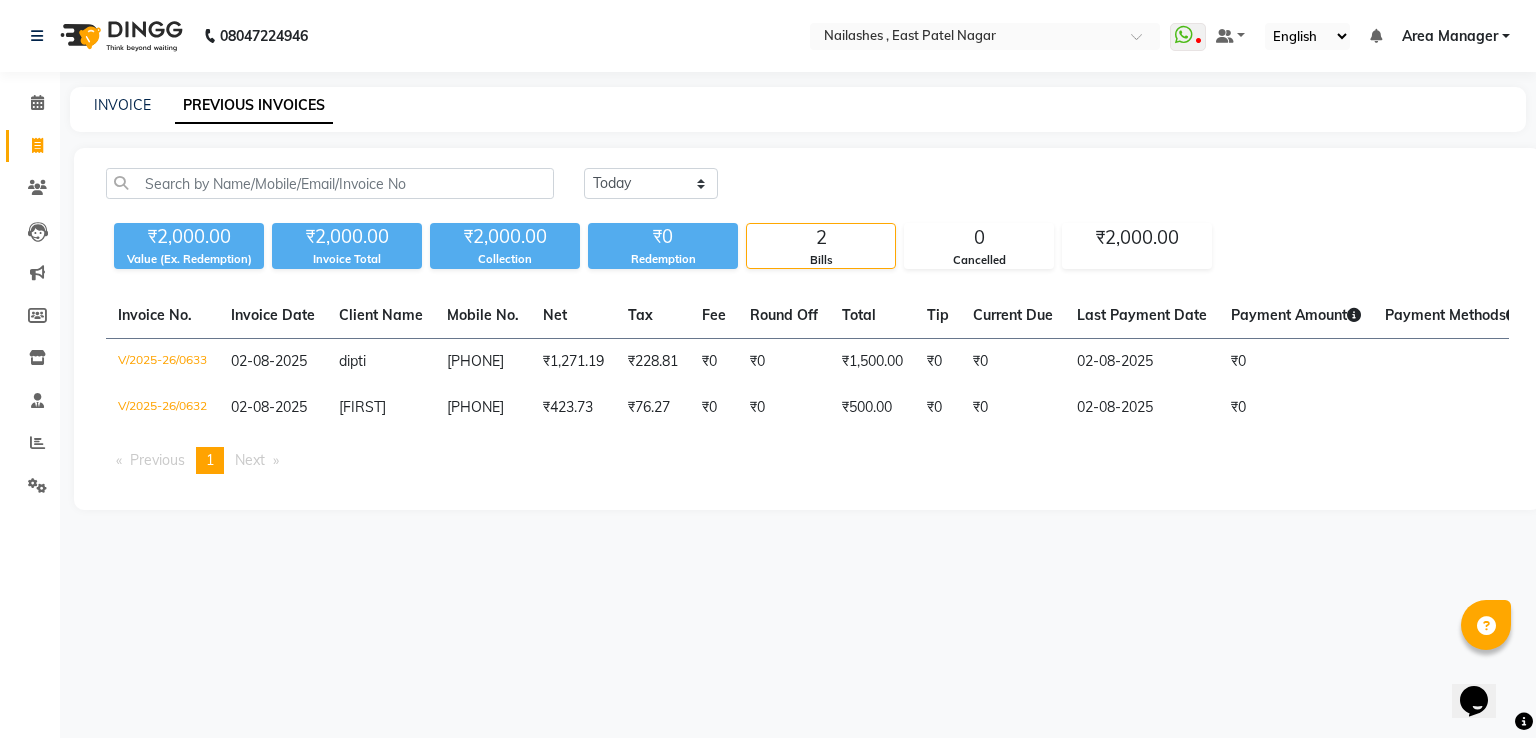 scroll, scrollTop: 0, scrollLeft: 0, axis: both 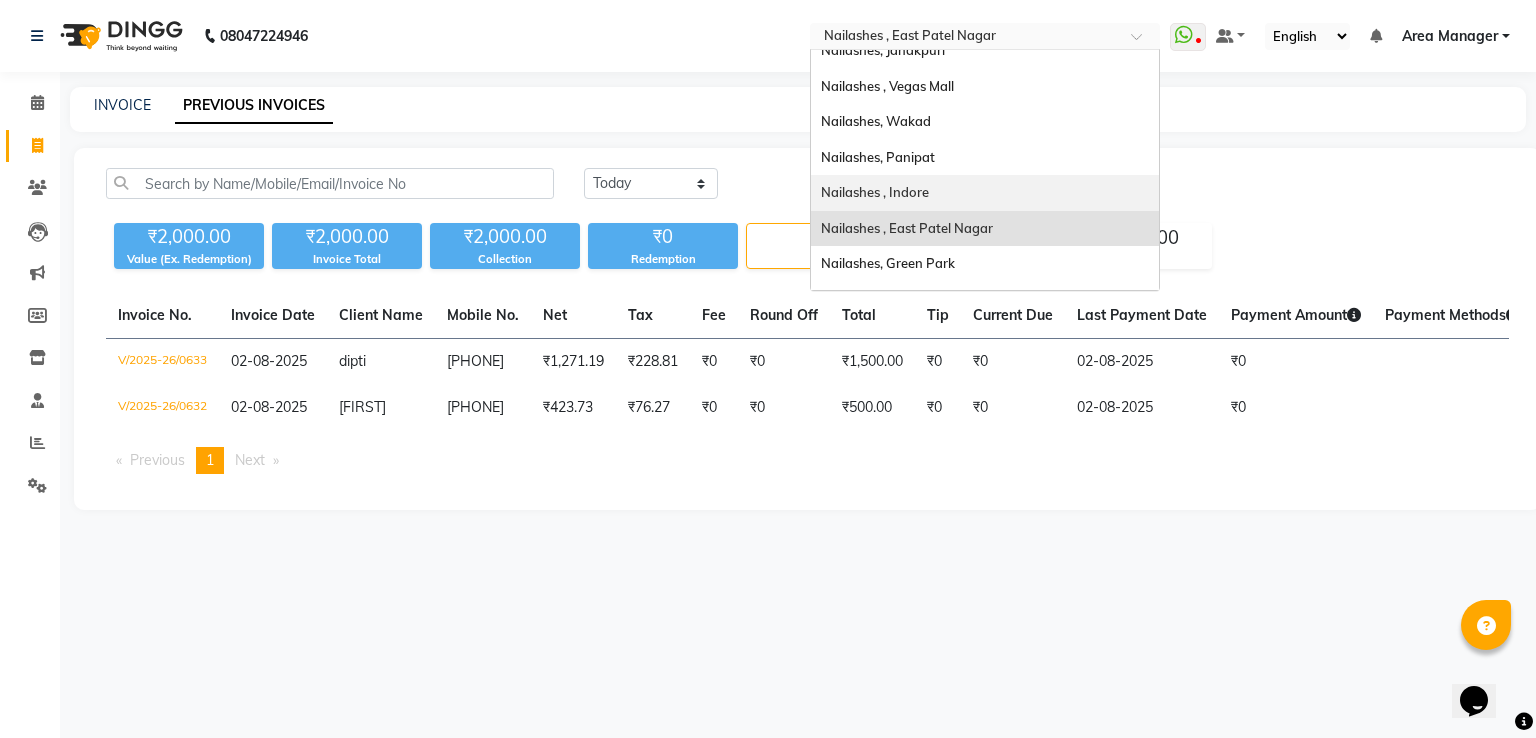 click on "Nailashes , Indore" at bounding box center (985, 193) 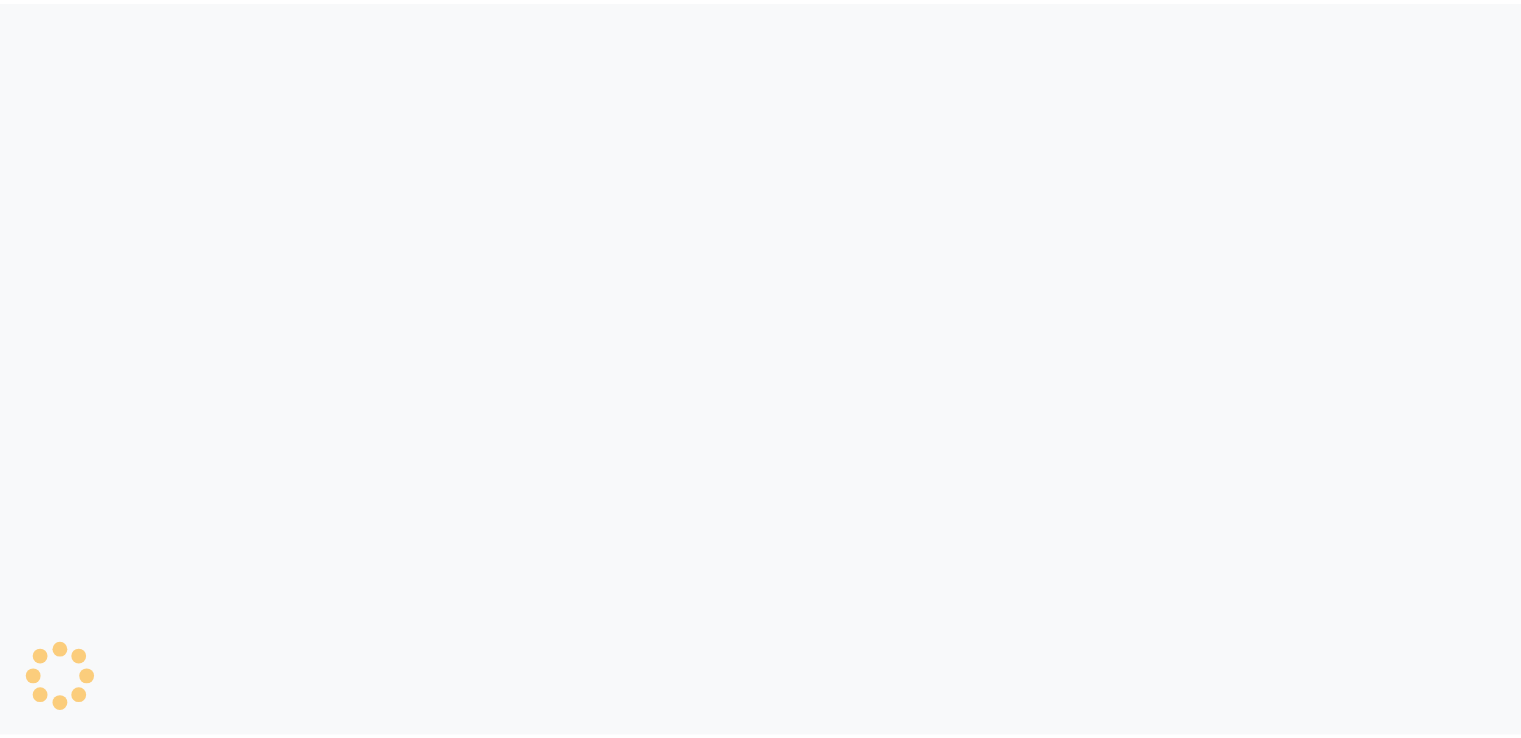 scroll, scrollTop: 0, scrollLeft: 0, axis: both 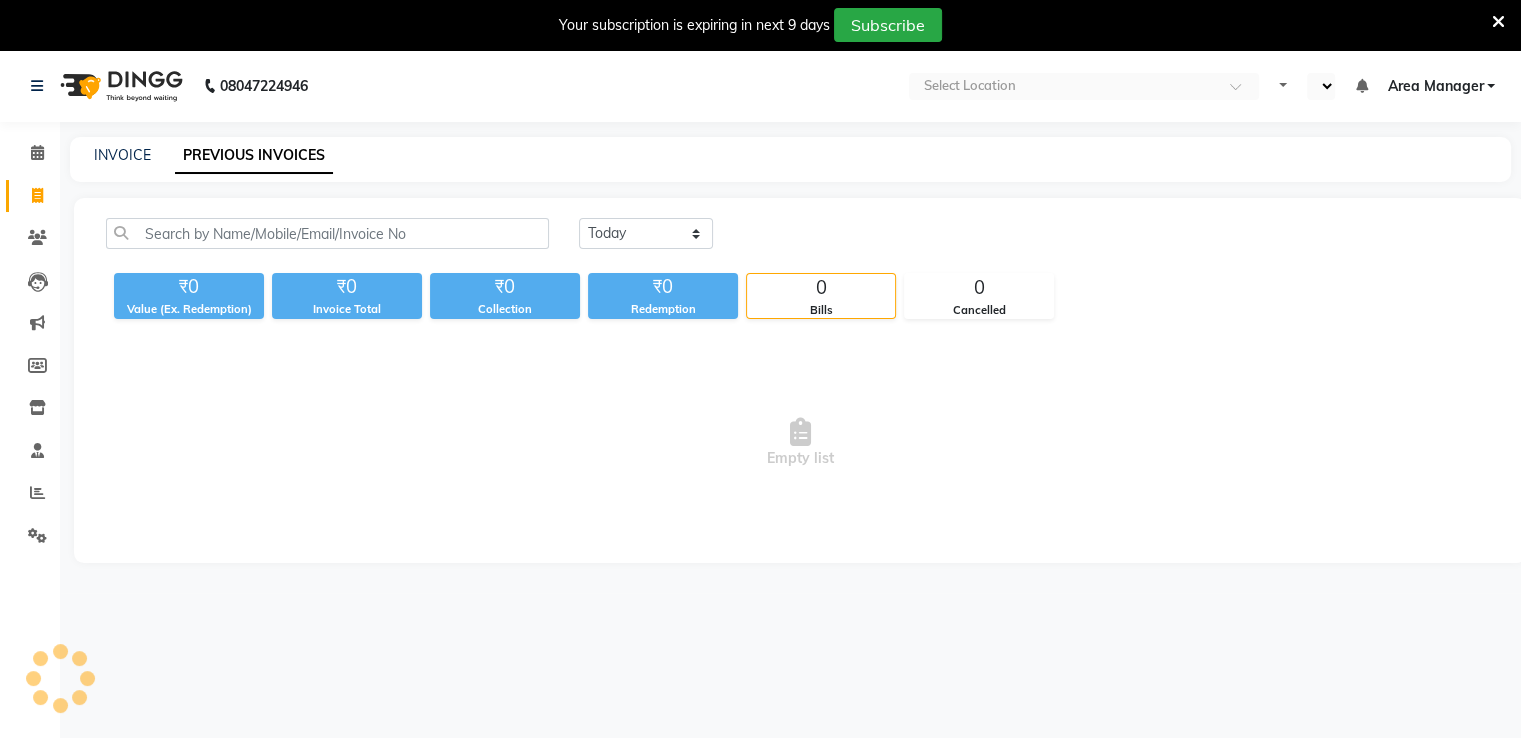 select on "en" 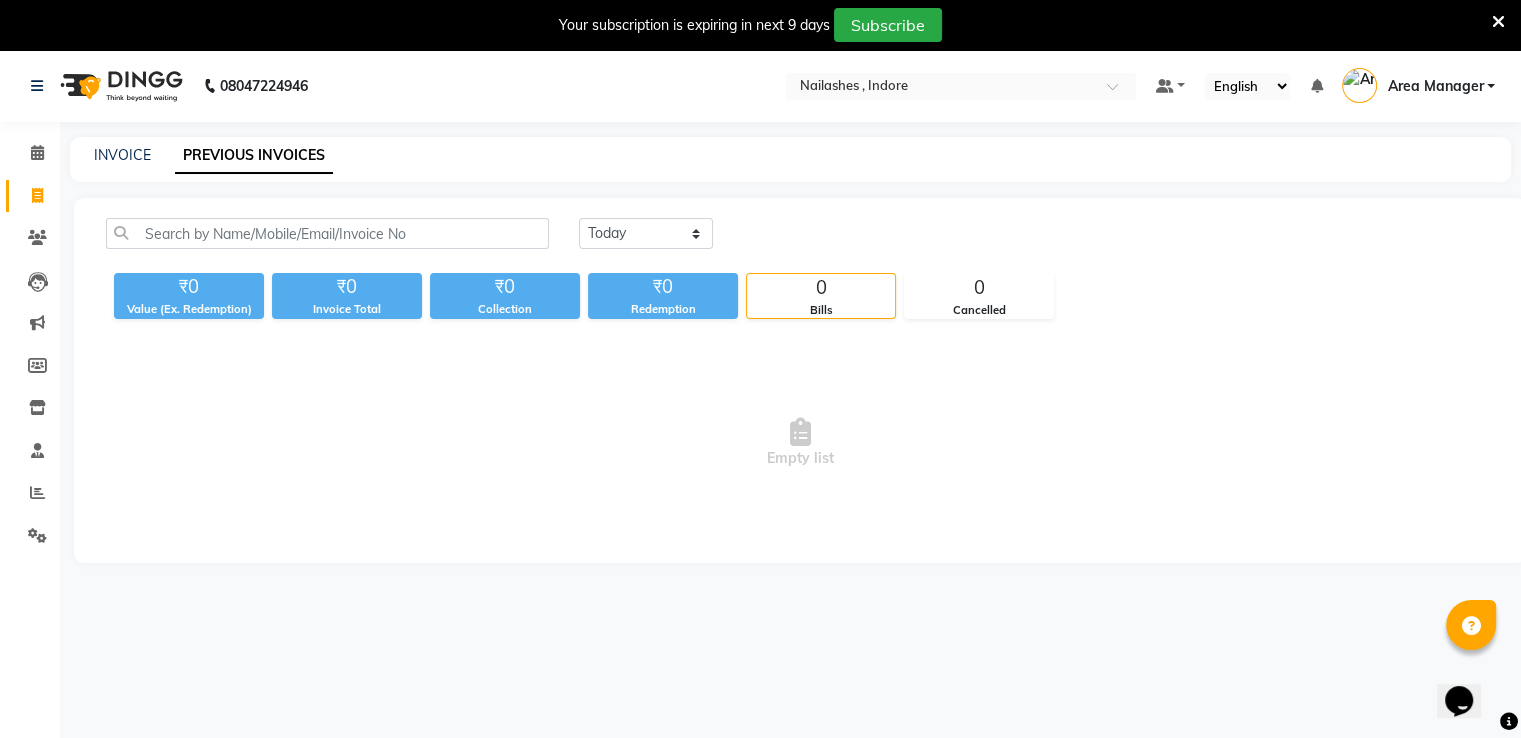scroll, scrollTop: 0, scrollLeft: 0, axis: both 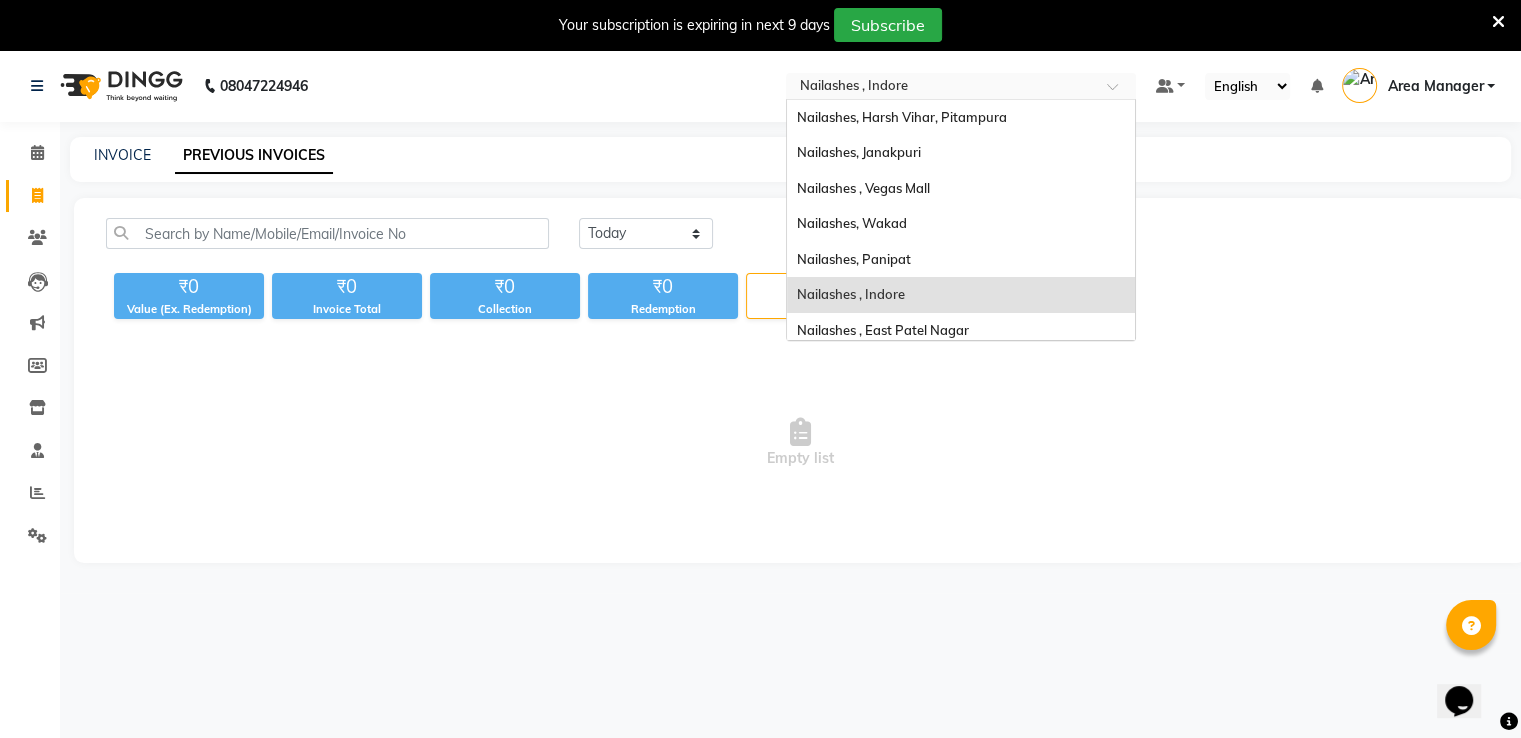 click at bounding box center [941, 88] 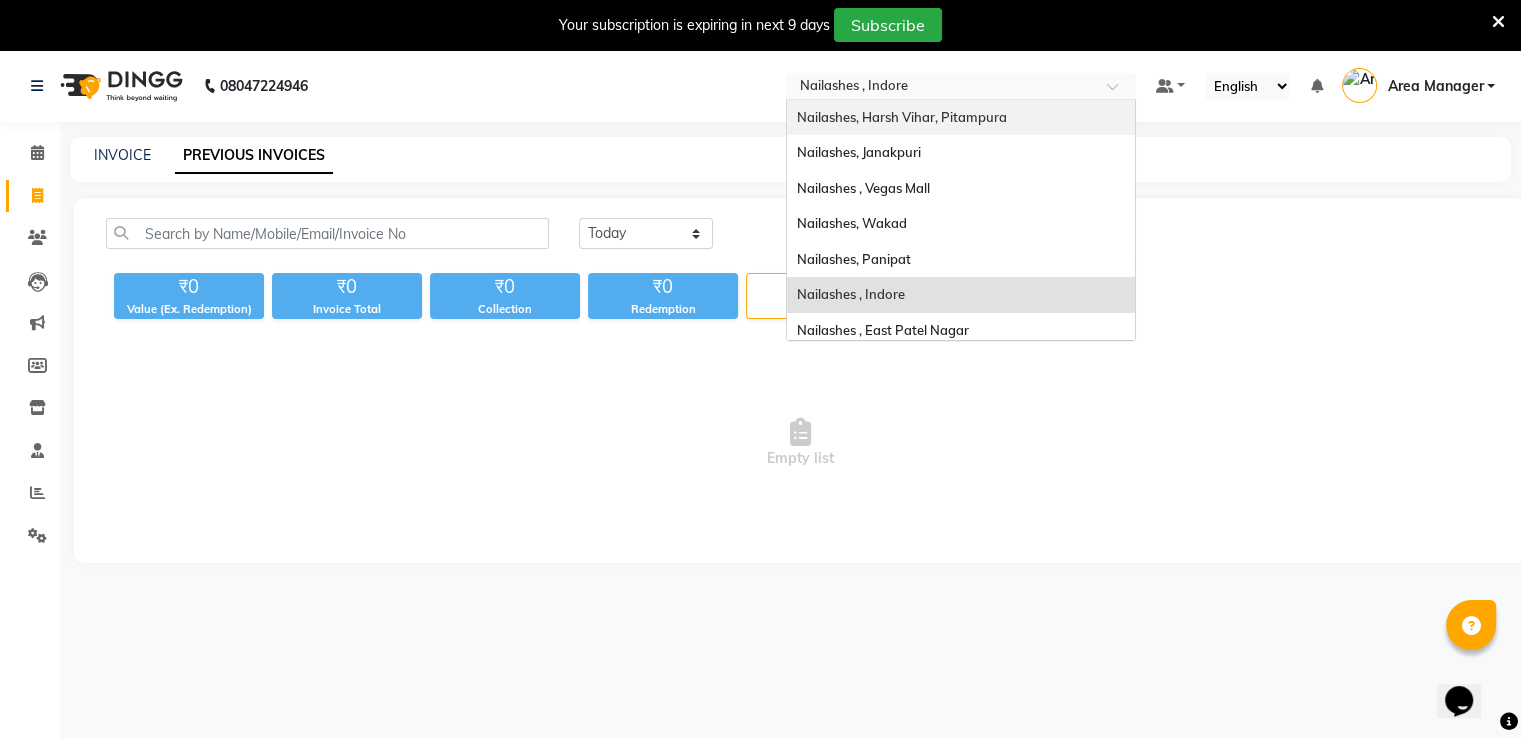 click on "Nailashes, Harsh Vihar, Pitampura" at bounding box center (902, 117) 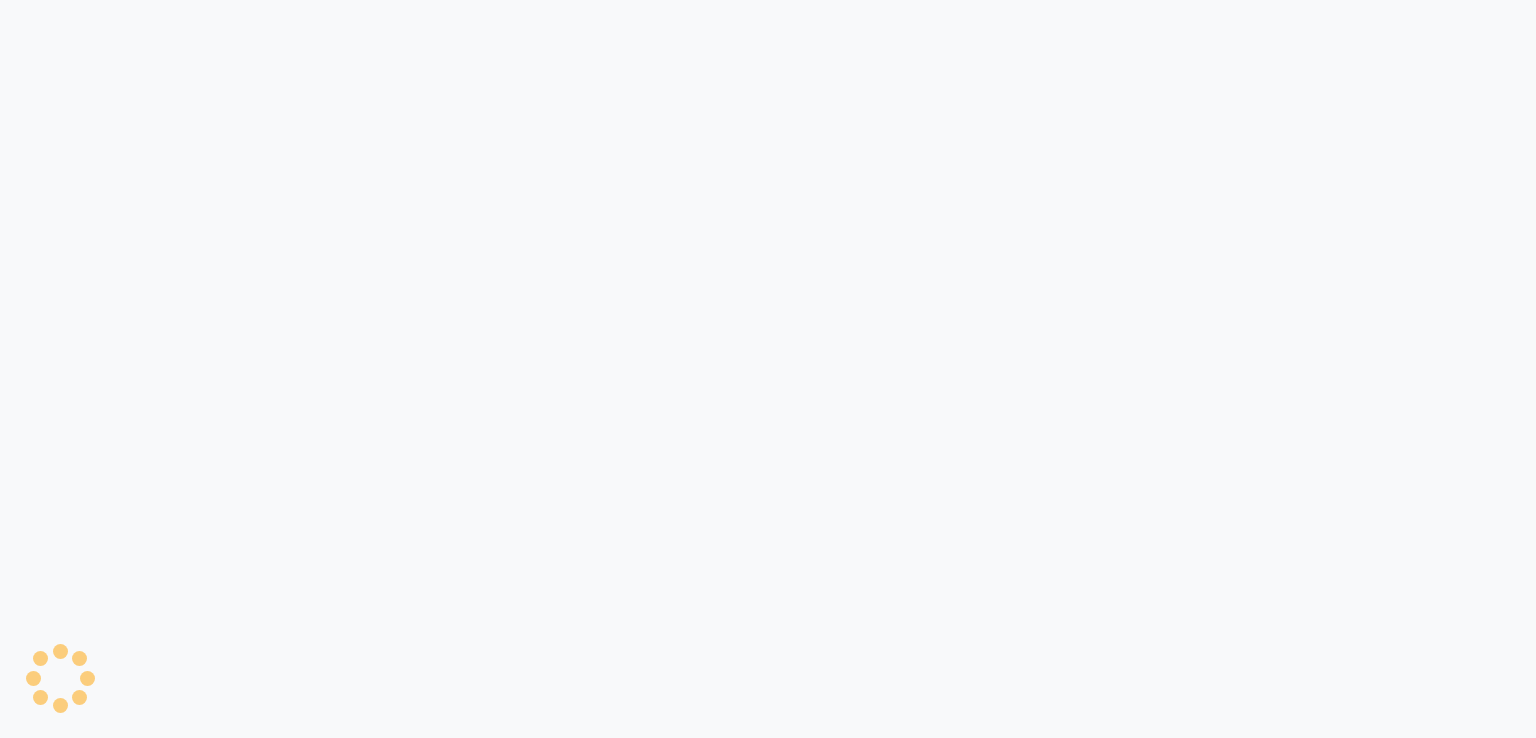 scroll, scrollTop: 0, scrollLeft: 0, axis: both 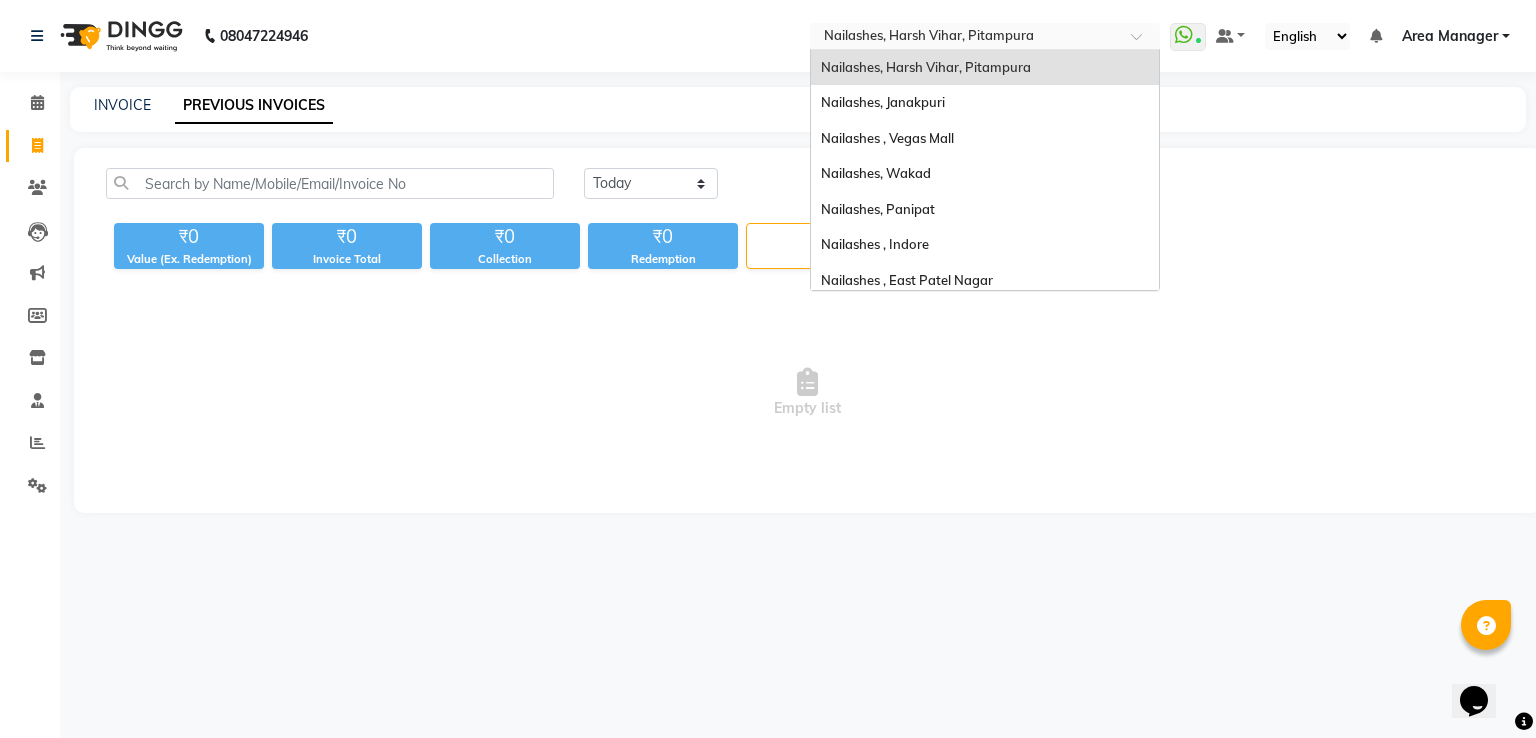 click at bounding box center (965, 38) 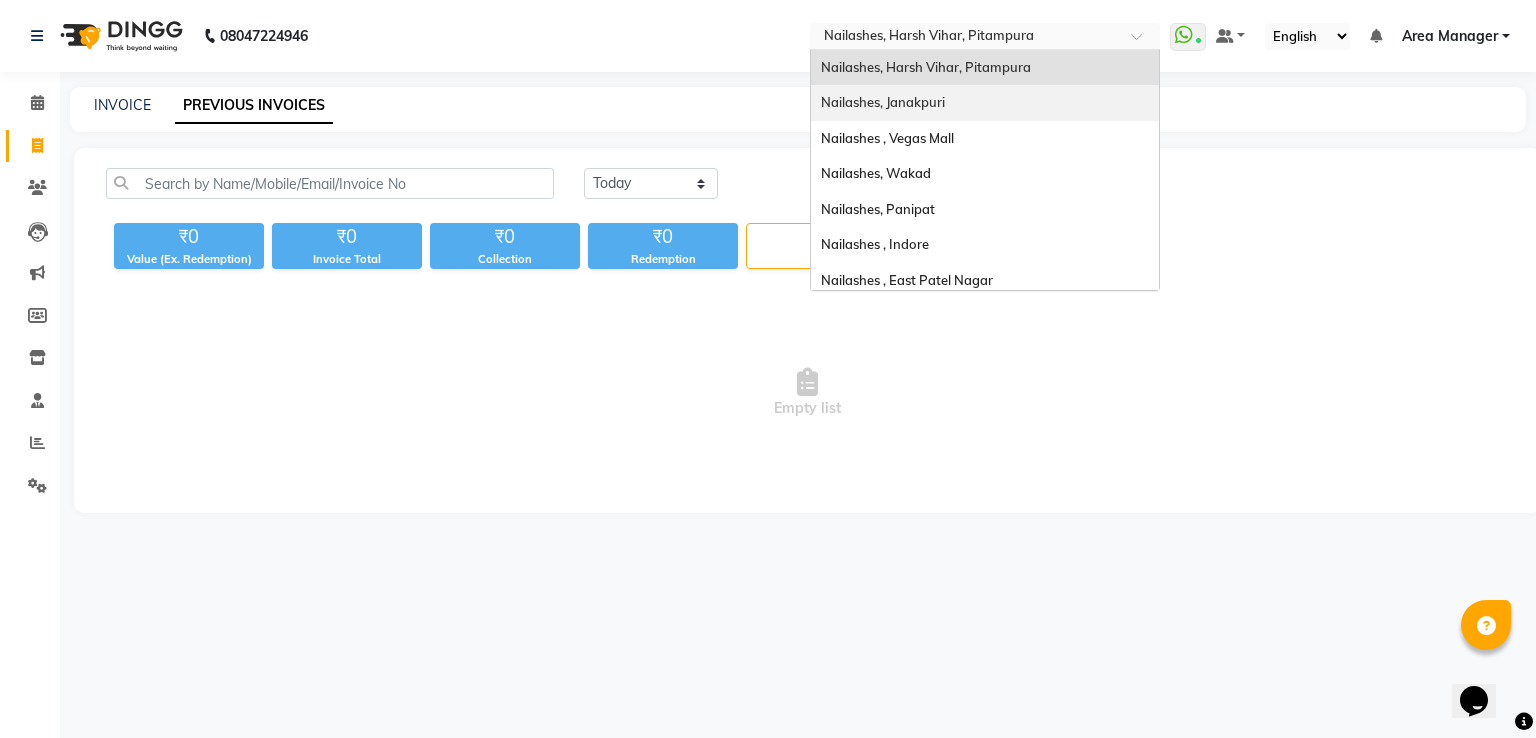 click on "Nailashes, Janakpuri" at bounding box center [985, 103] 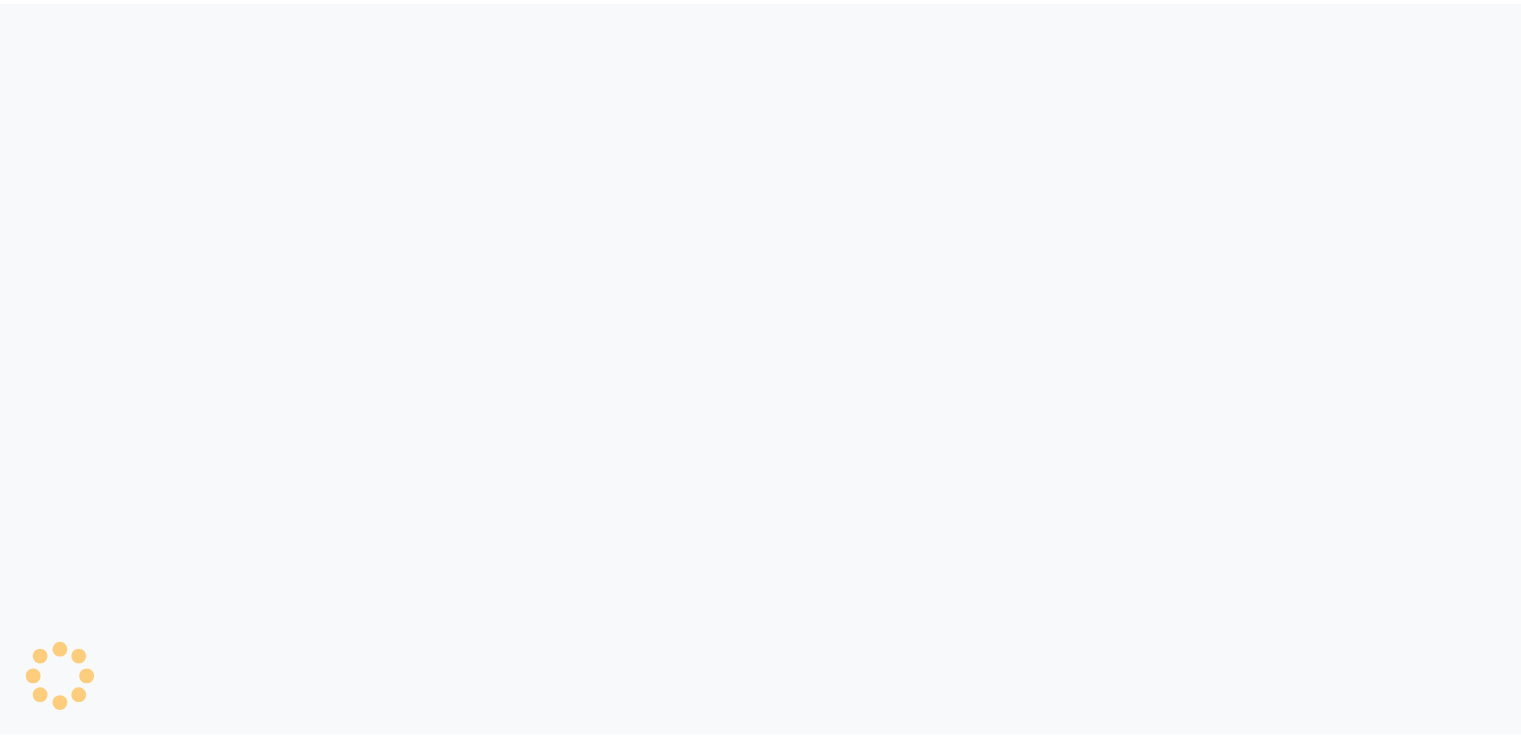 scroll, scrollTop: 0, scrollLeft: 0, axis: both 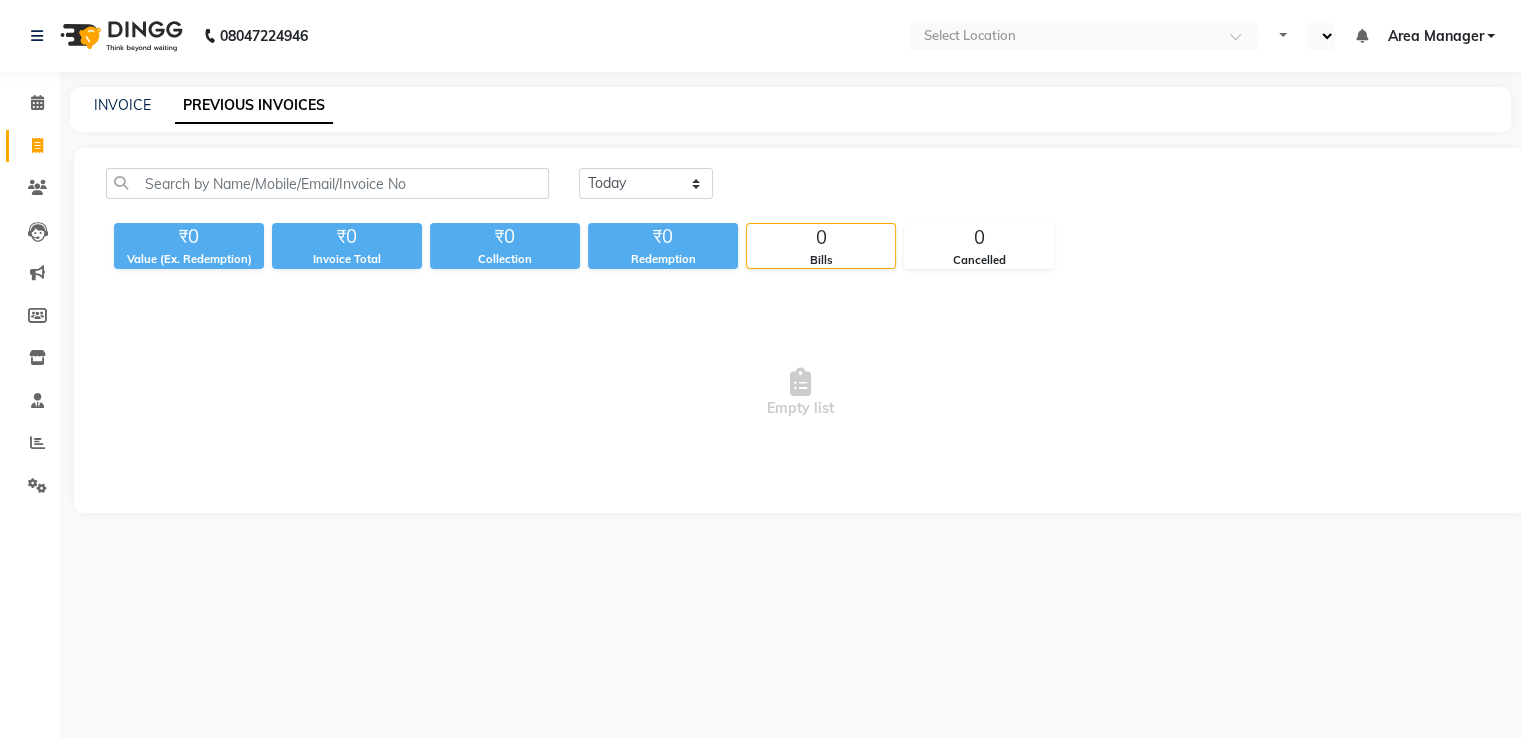 select on "en" 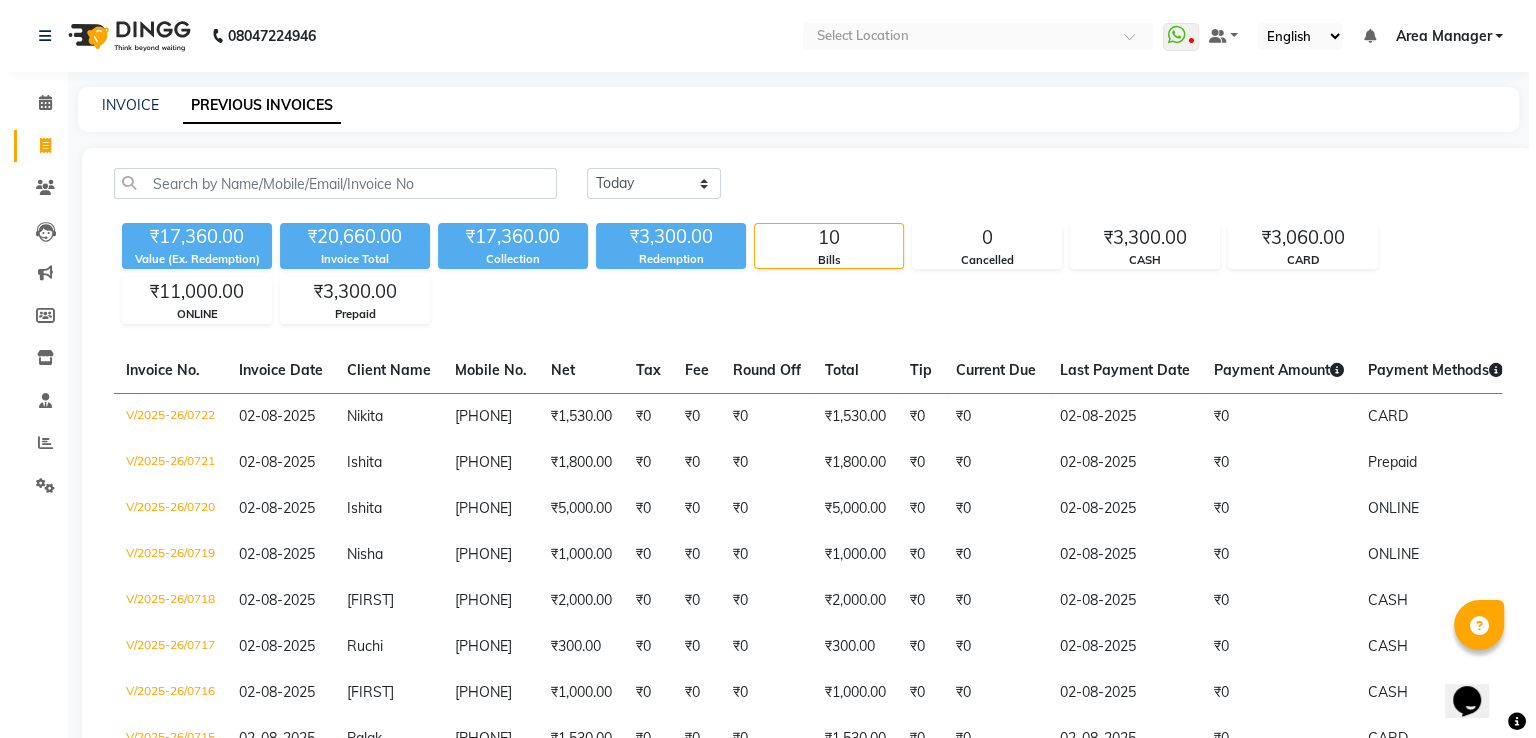 scroll, scrollTop: 0, scrollLeft: 0, axis: both 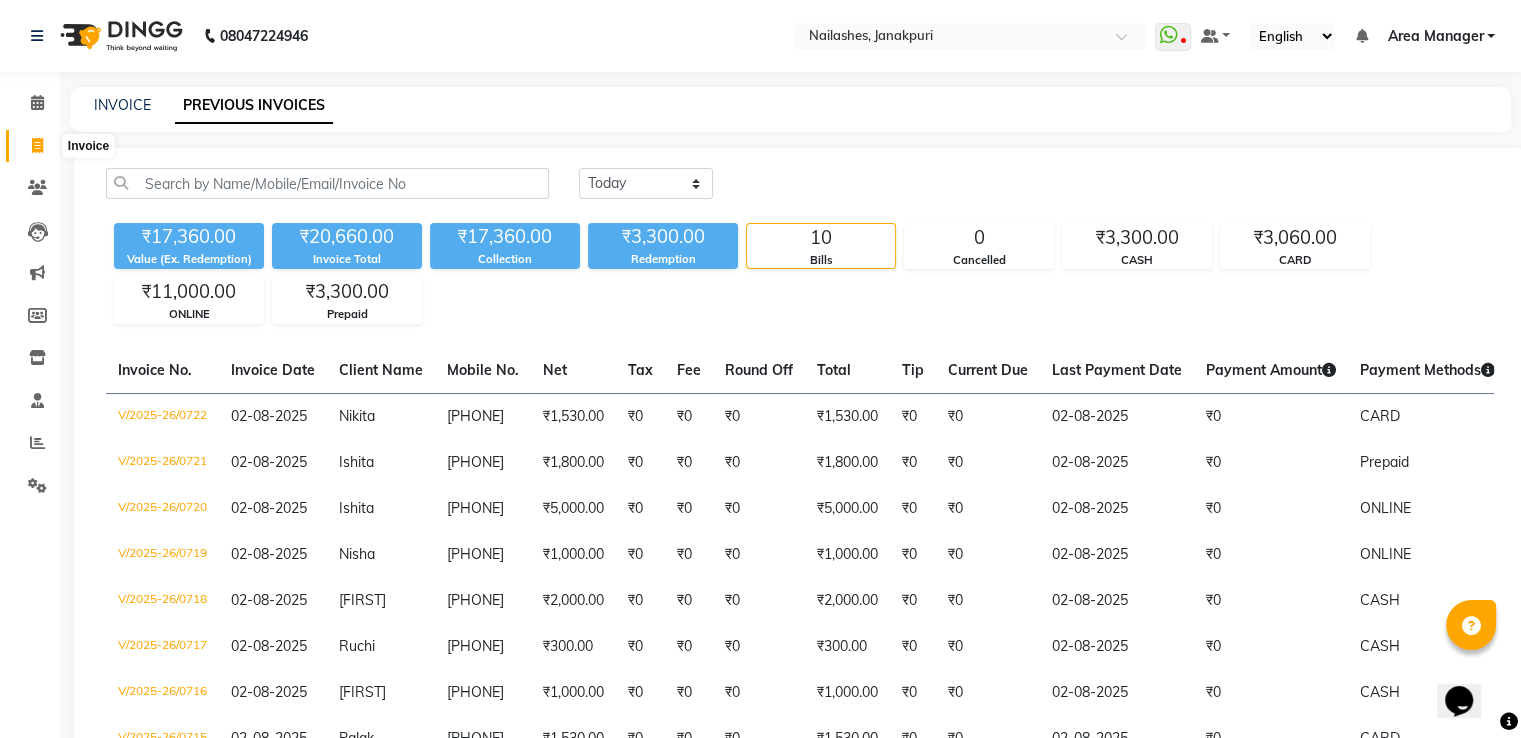 click 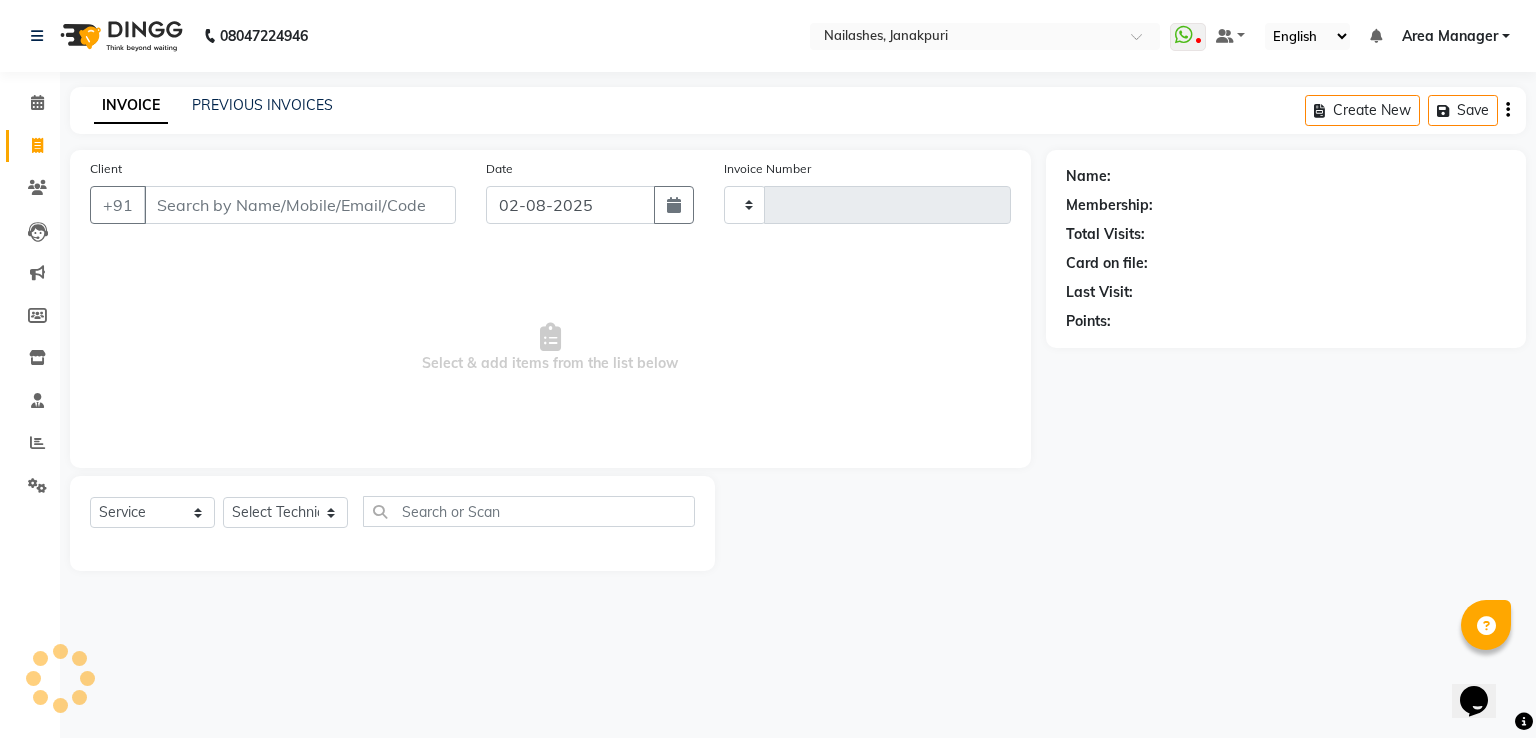 click 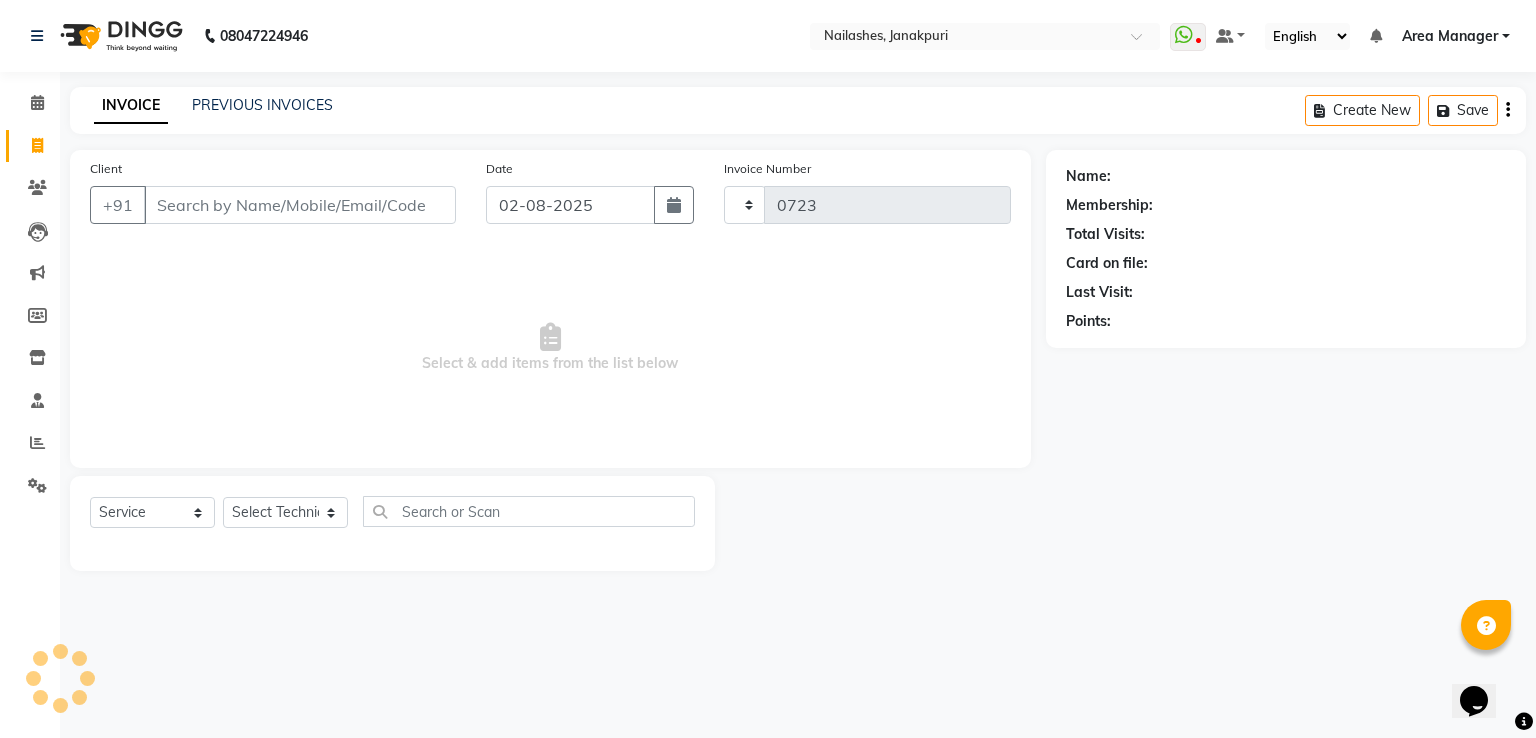 select on "service" 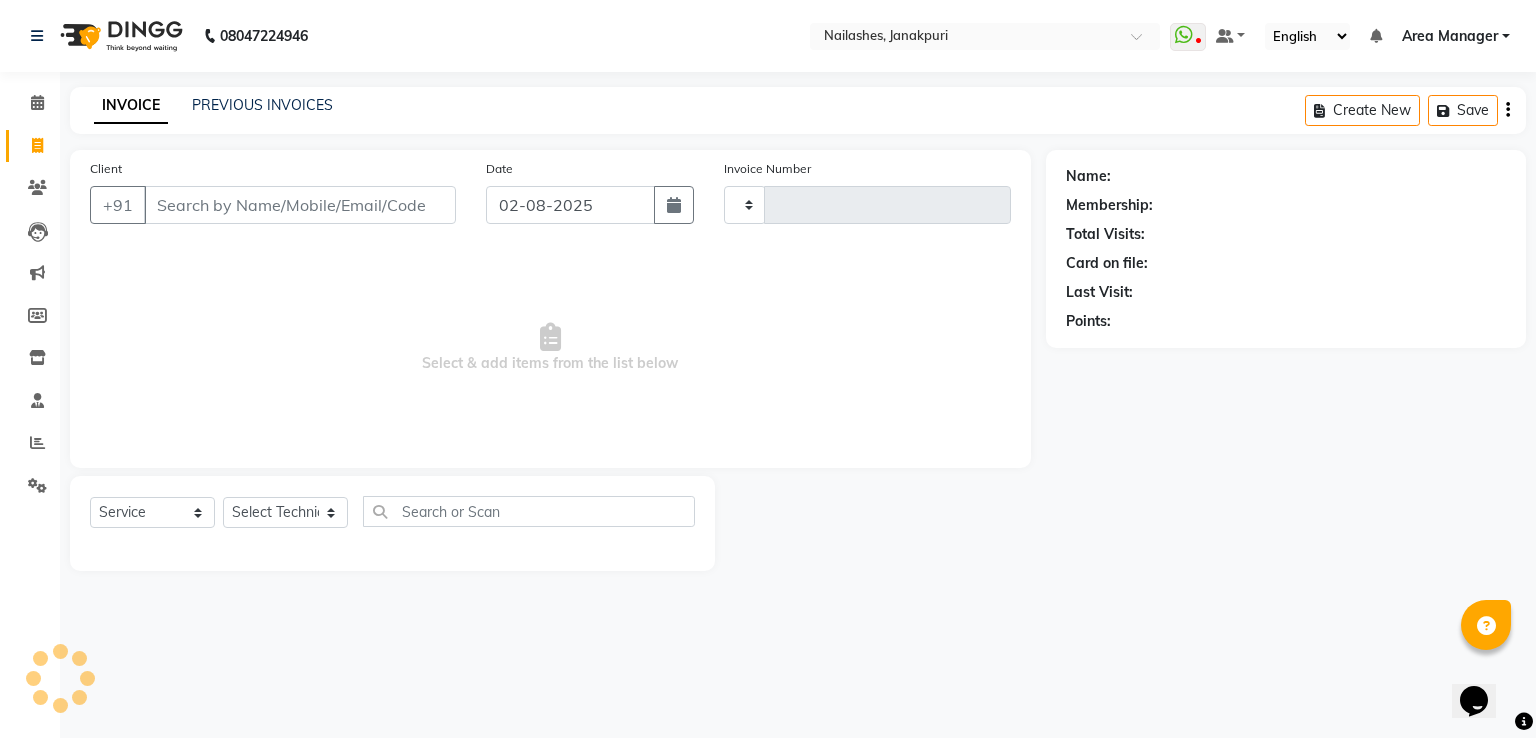 type on "0723" 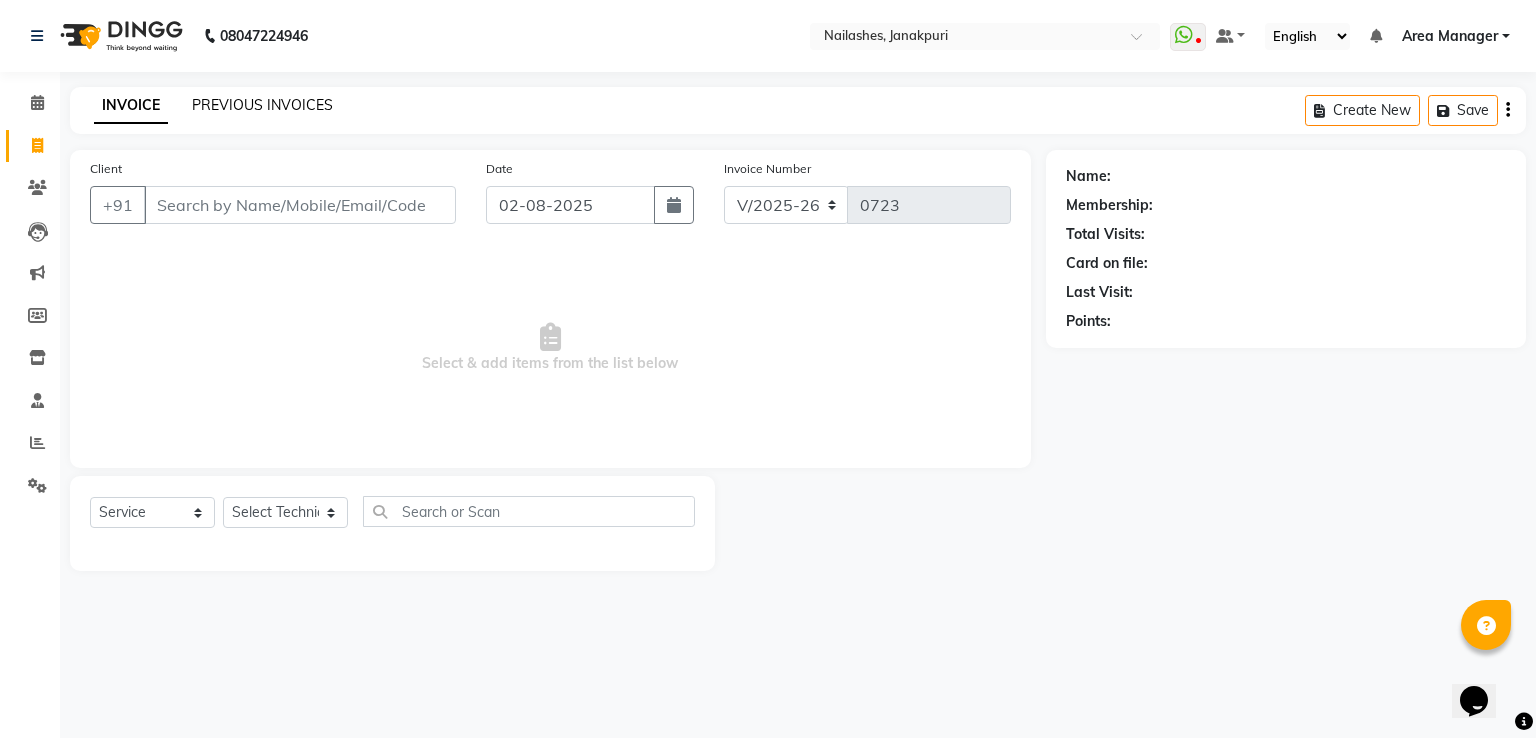 click on "PREVIOUS INVOICES" 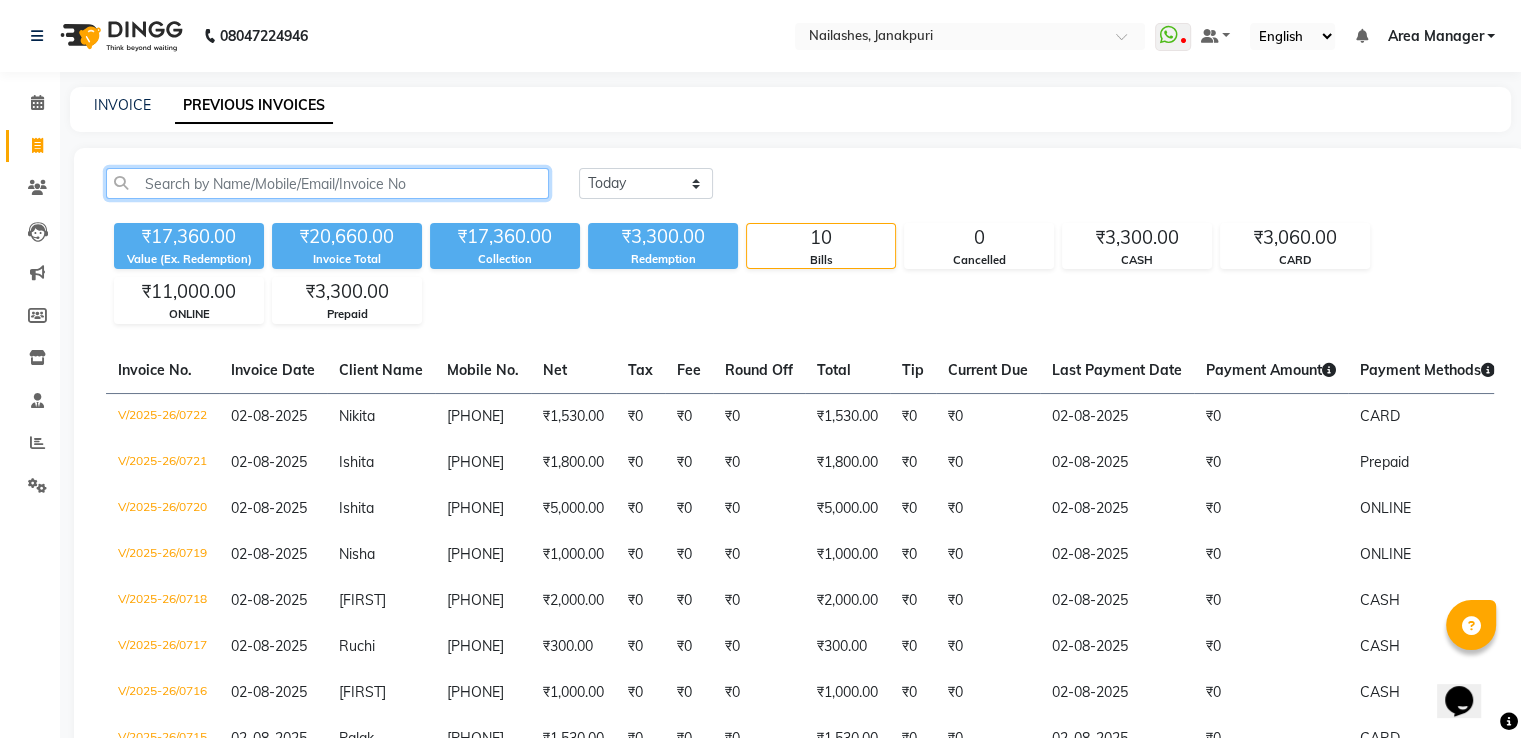 click 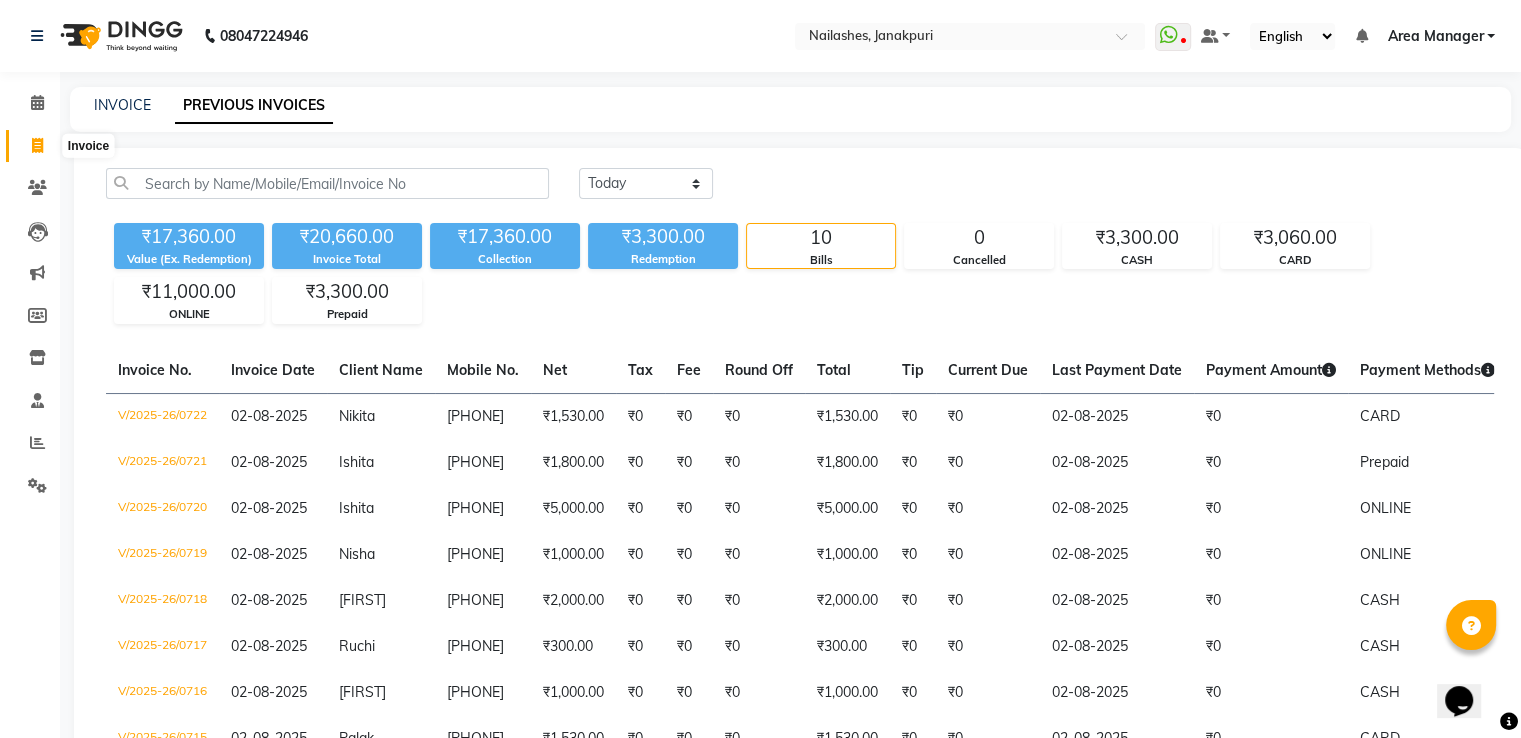 click 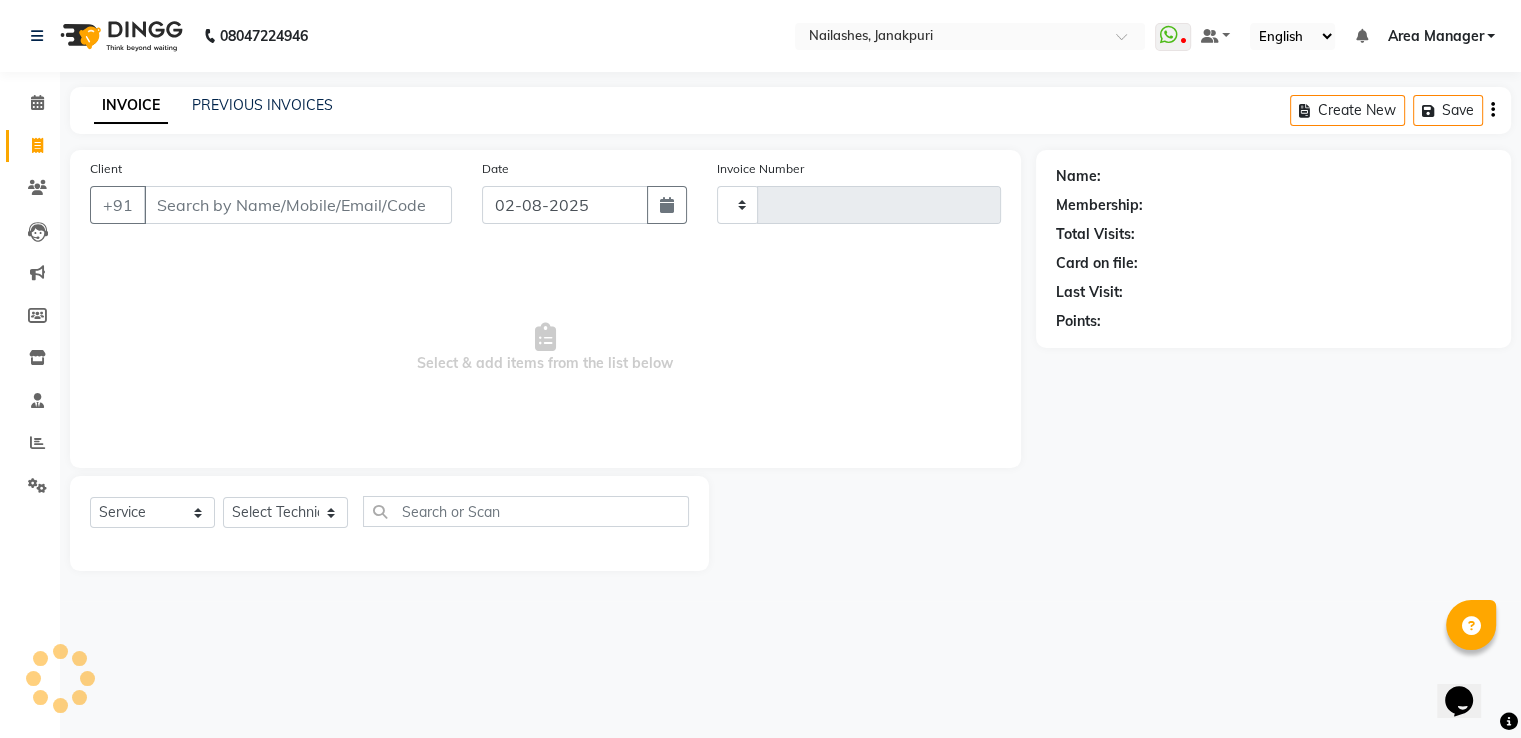 type on "0723" 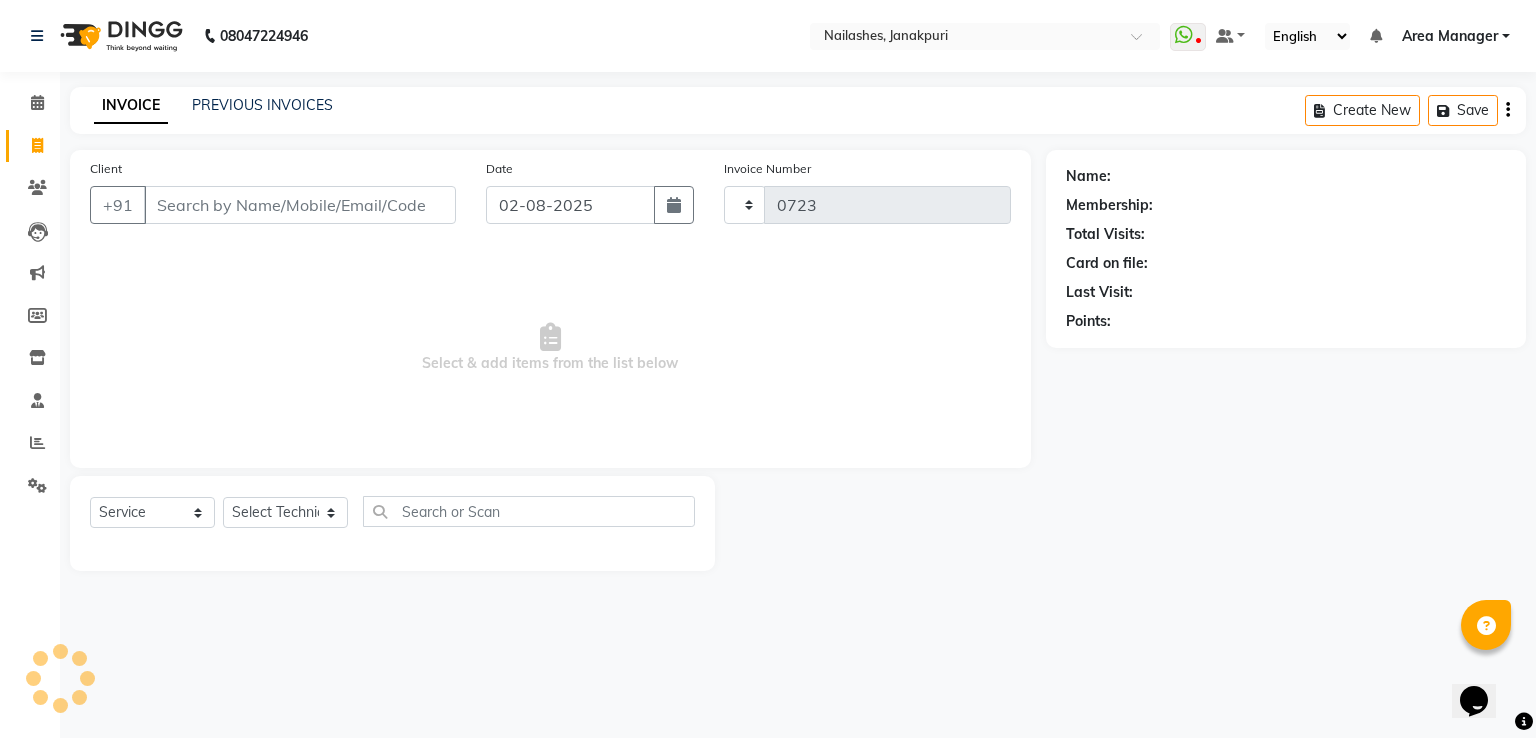 select on "3842" 